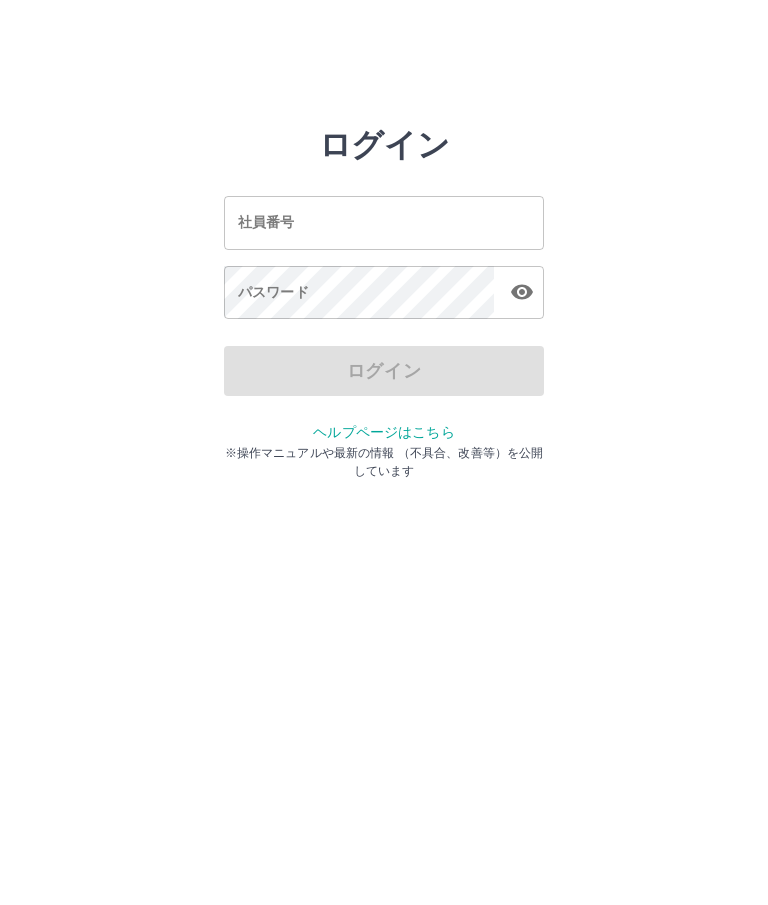 scroll, scrollTop: 0, scrollLeft: 0, axis: both 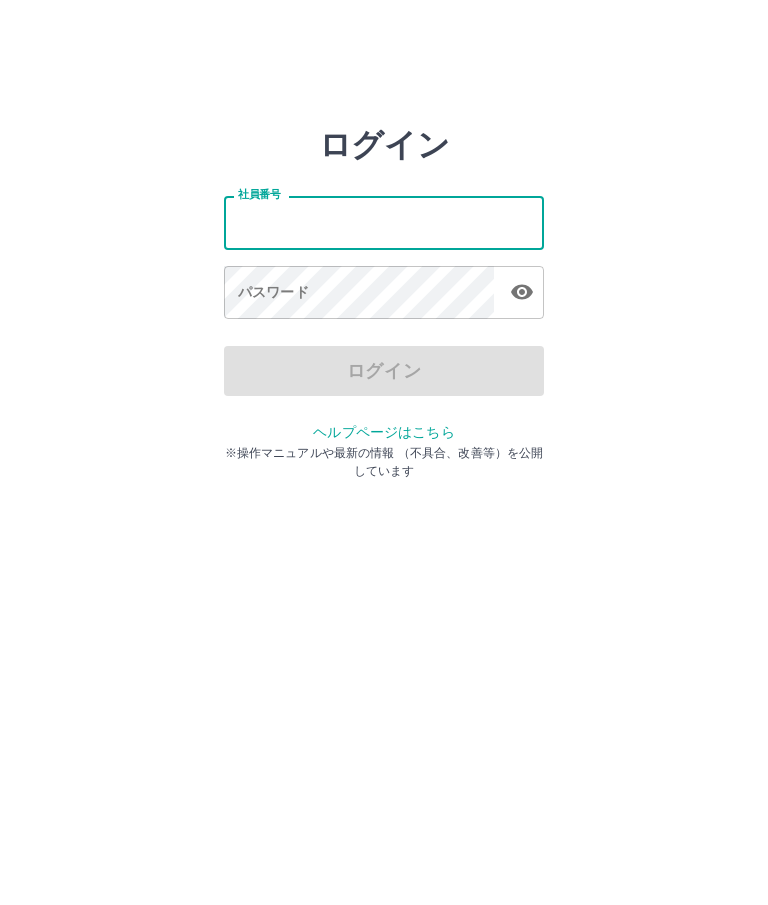 click on "社員番号" at bounding box center [384, 222] 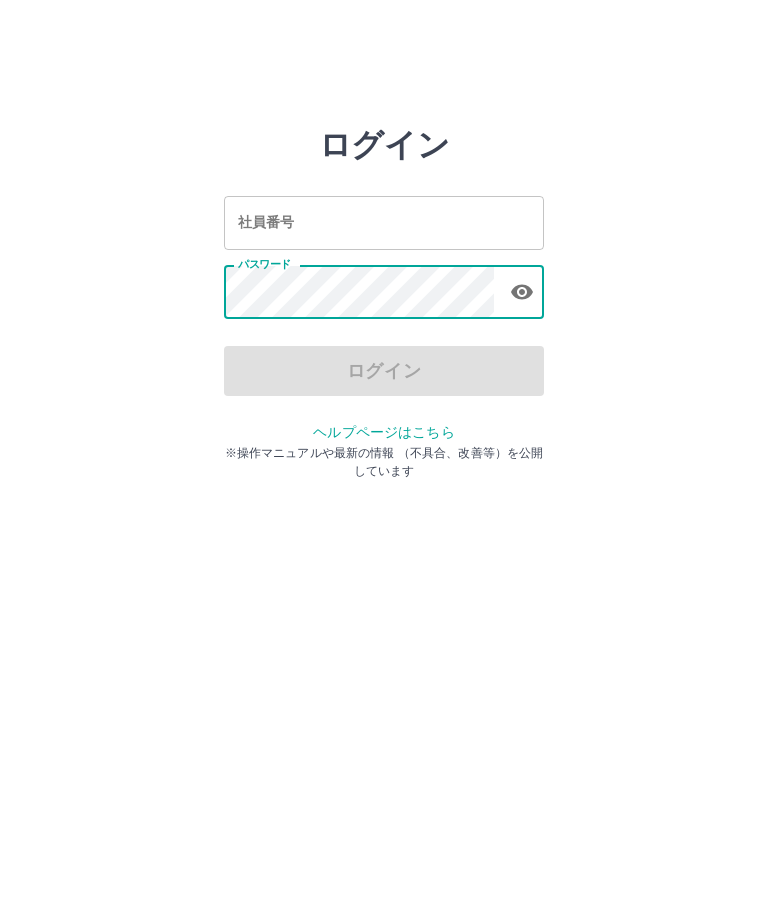 click on "社員番号" at bounding box center (384, 222) 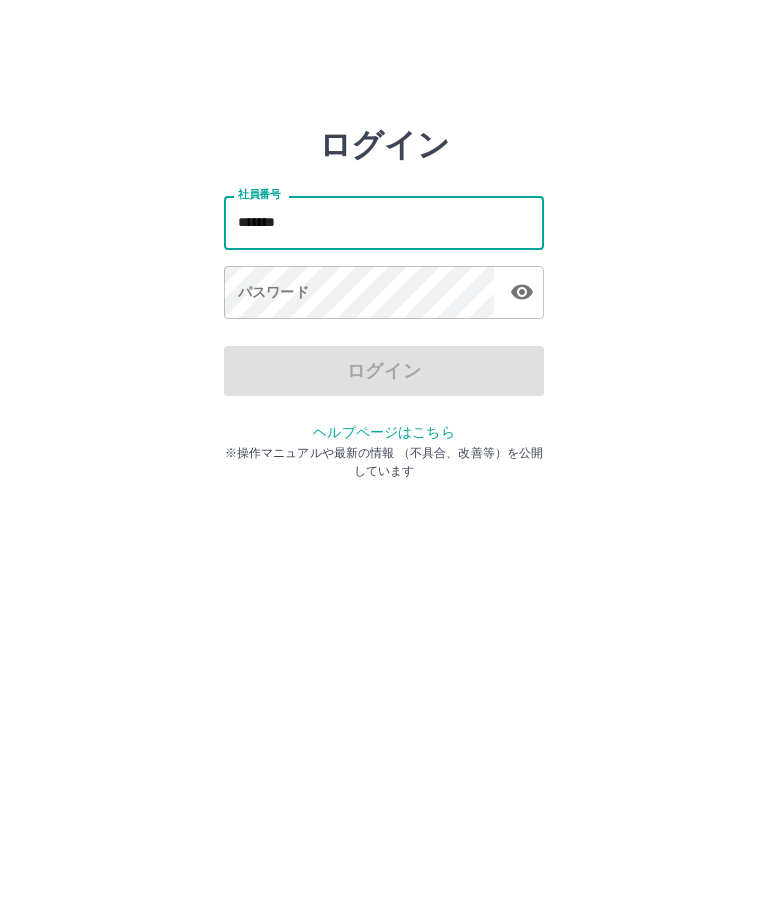 type on "*******" 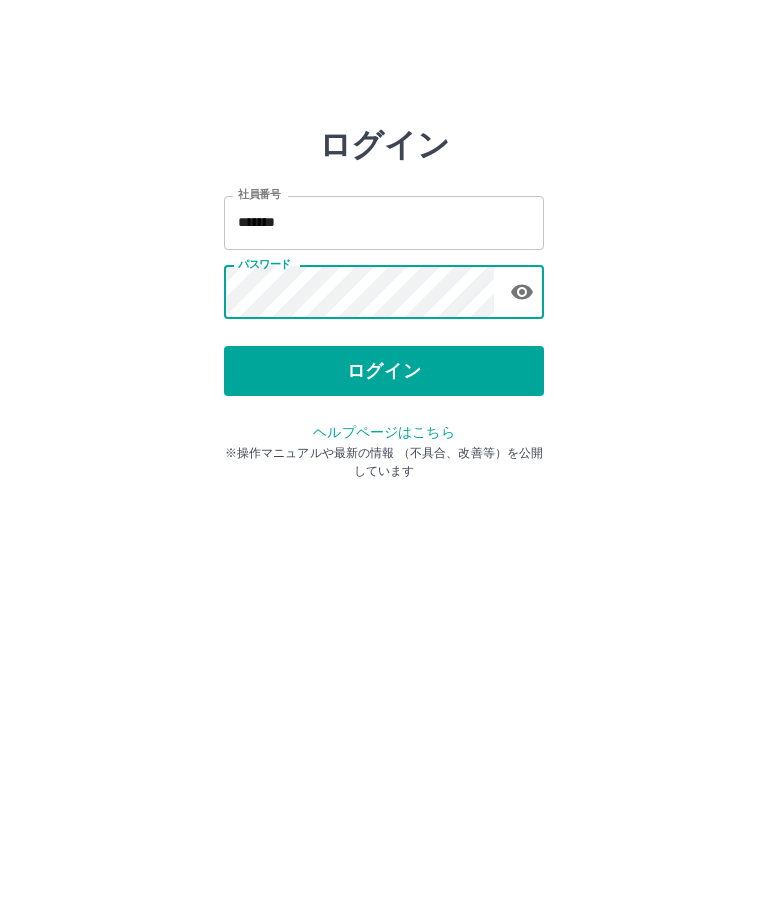 click on "ログイン" at bounding box center (384, 371) 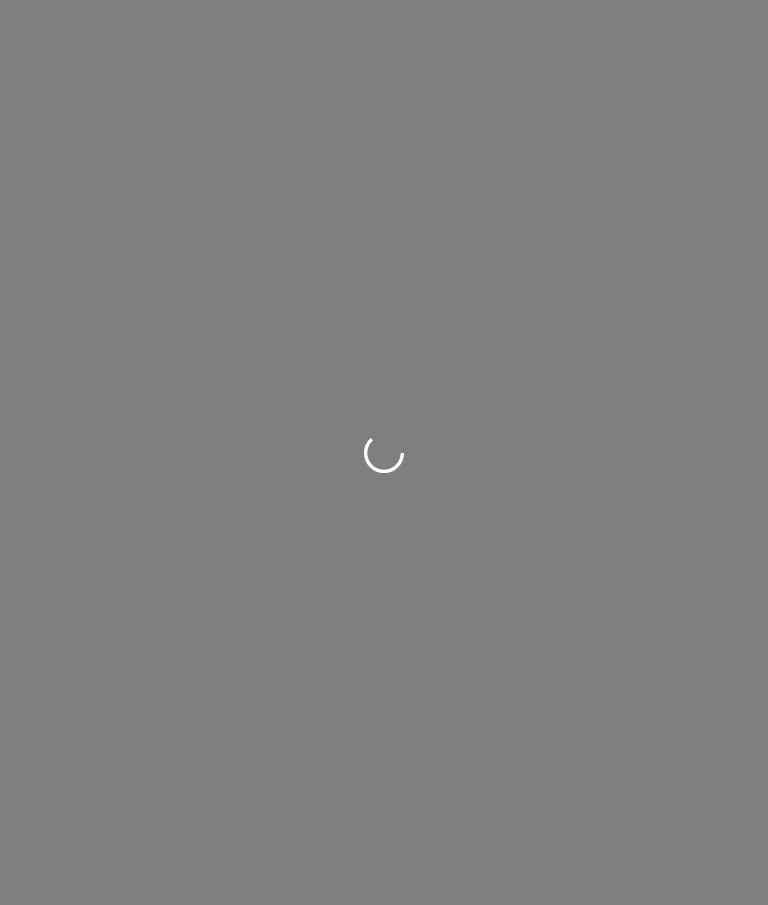 scroll, scrollTop: 0, scrollLeft: 0, axis: both 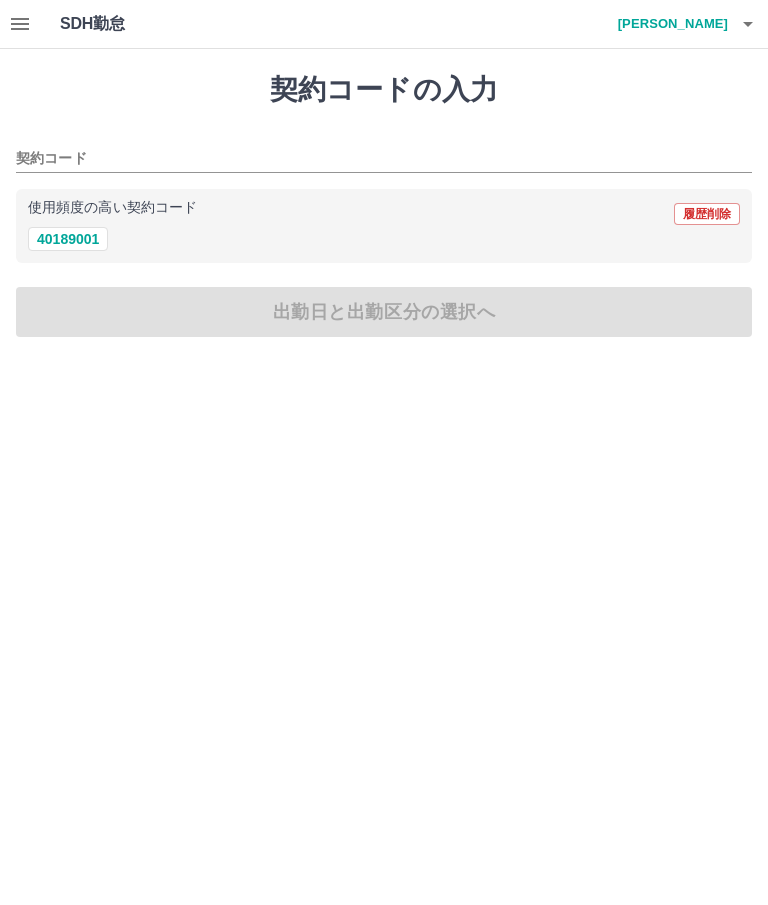 click on "契約コード" at bounding box center [369, 159] 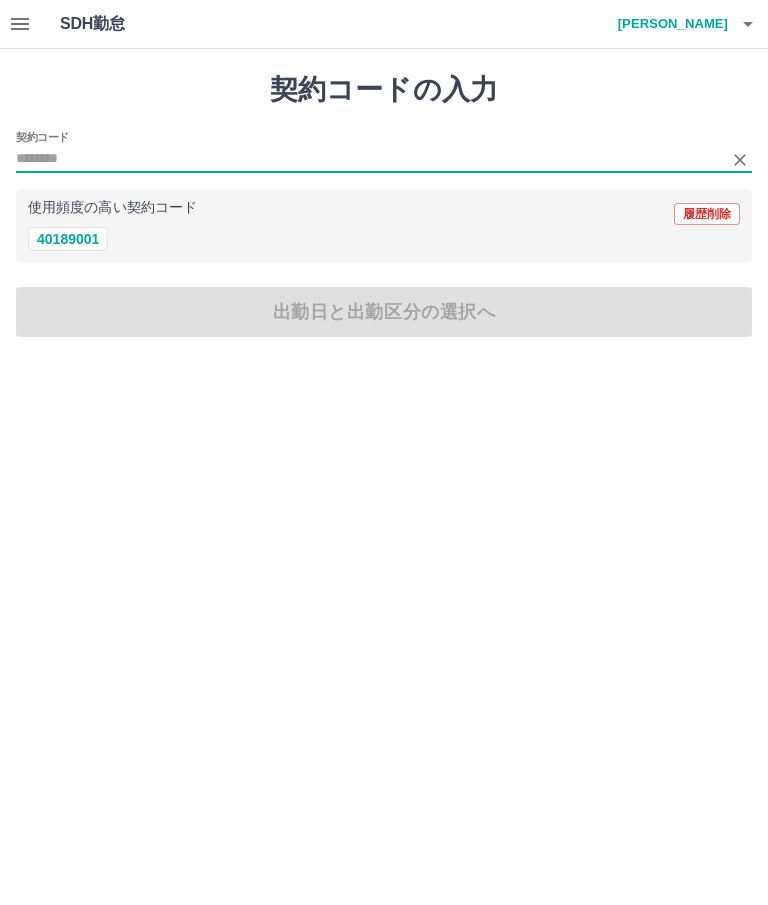 click on "40189001" at bounding box center [68, 239] 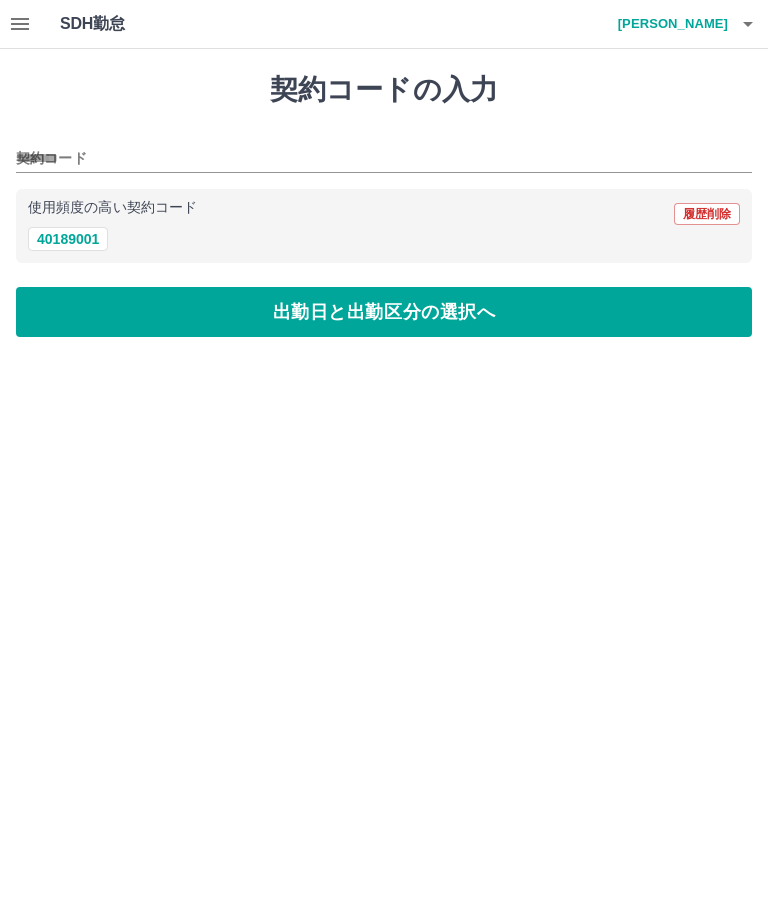 type on "********" 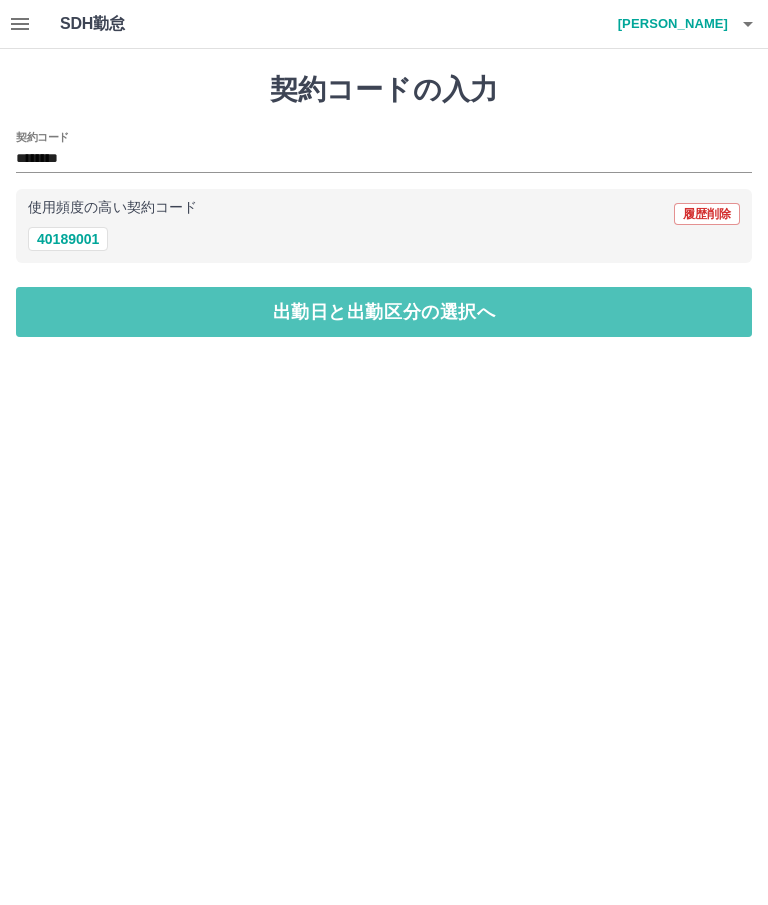 click on "出勤日と出勤区分の選択へ" at bounding box center [384, 312] 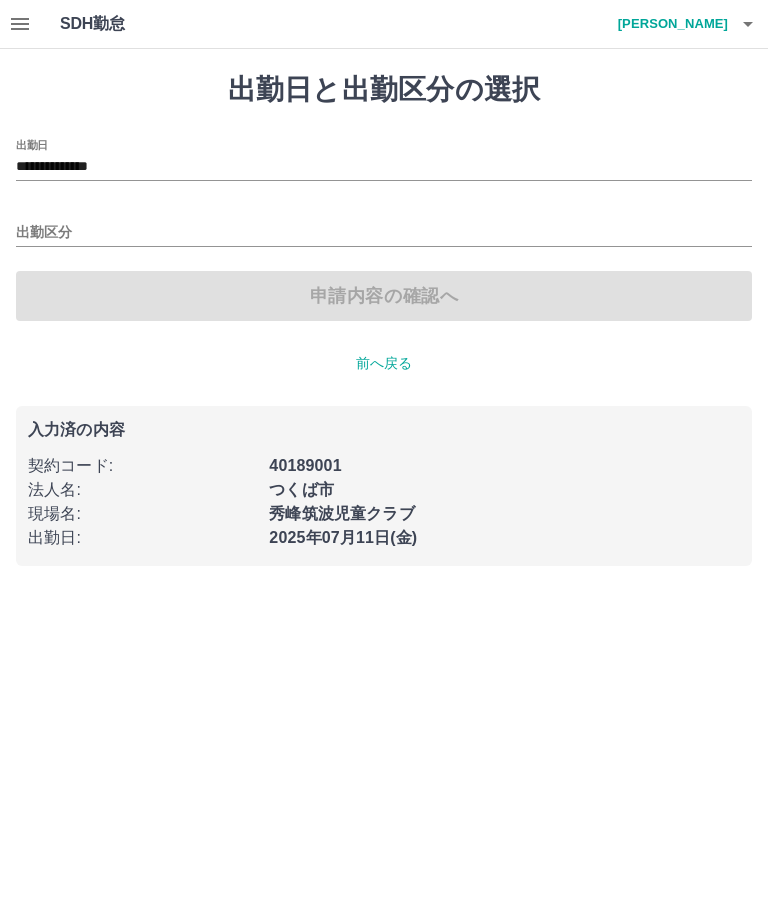 click on "出勤区分" at bounding box center (384, 233) 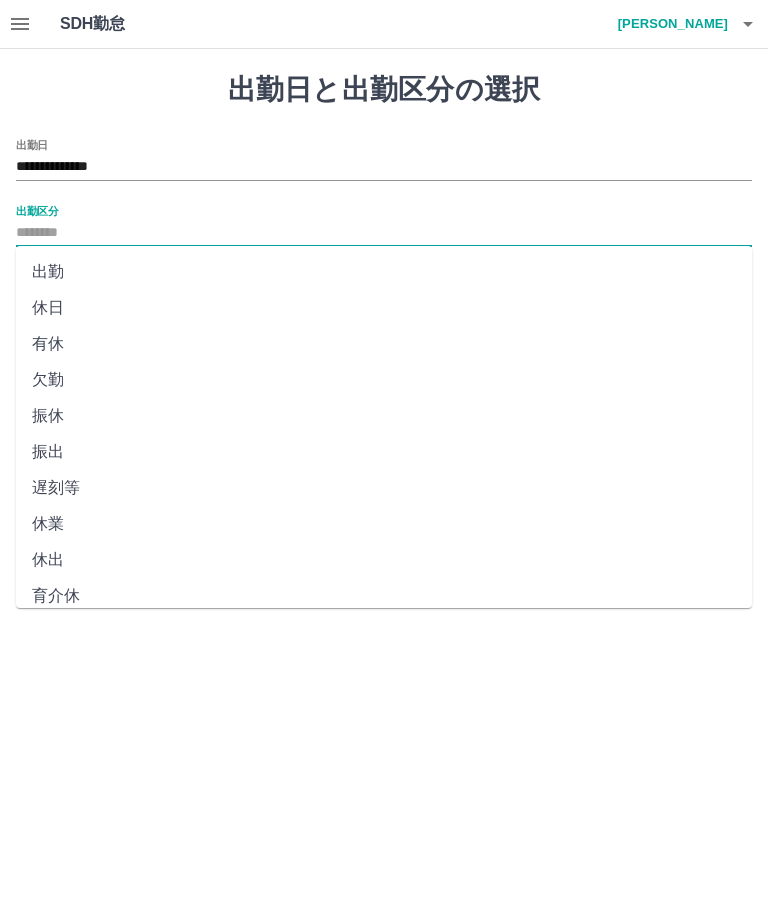 click on "出勤" at bounding box center [384, 272] 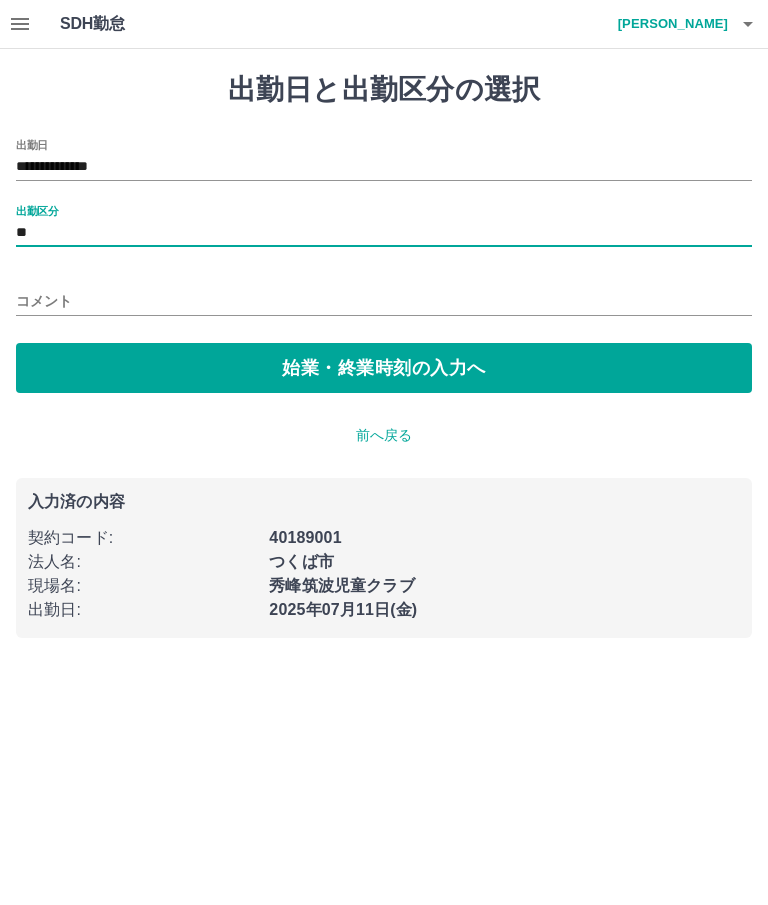 click on "始業・終業時刻の入力へ" at bounding box center [384, 368] 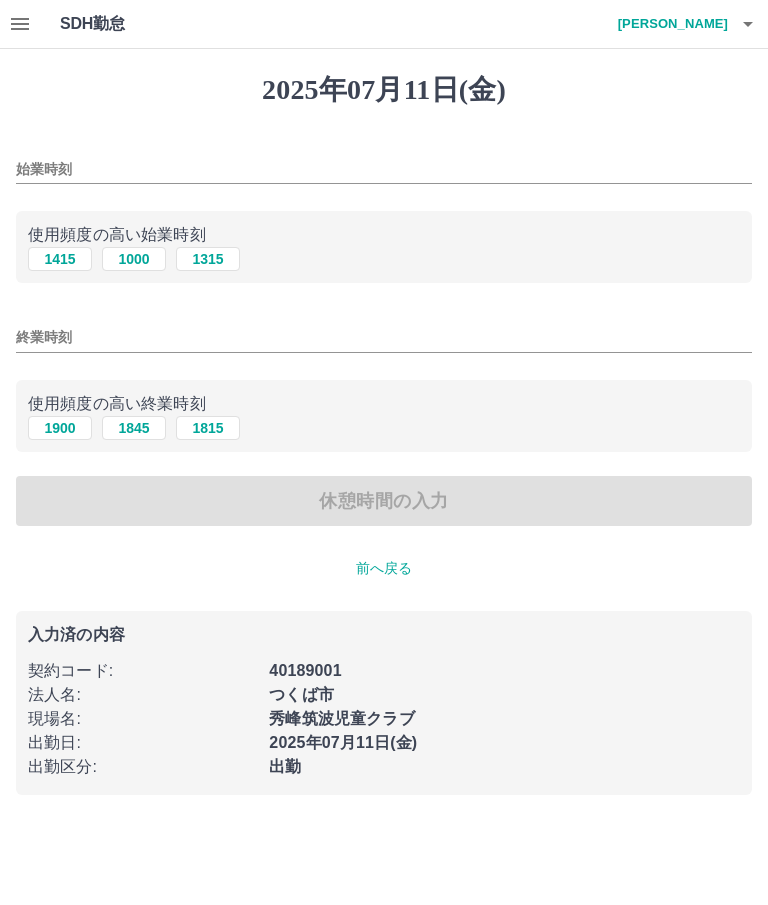 click on "始業時刻" at bounding box center (384, 169) 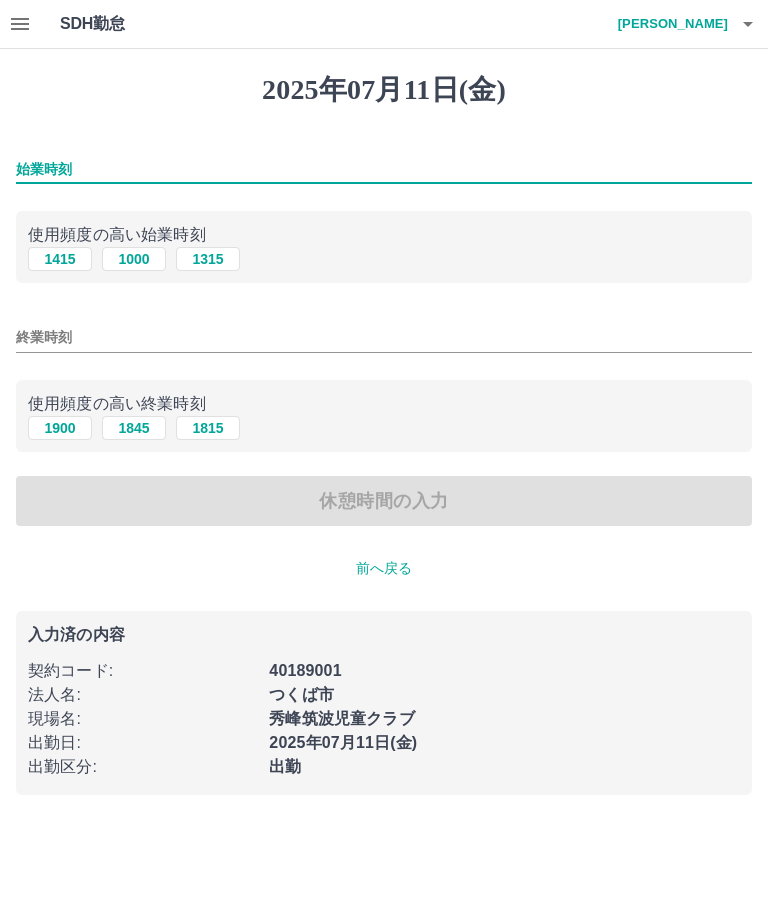 click on "始業時刻" at bounding box center [384, 169] 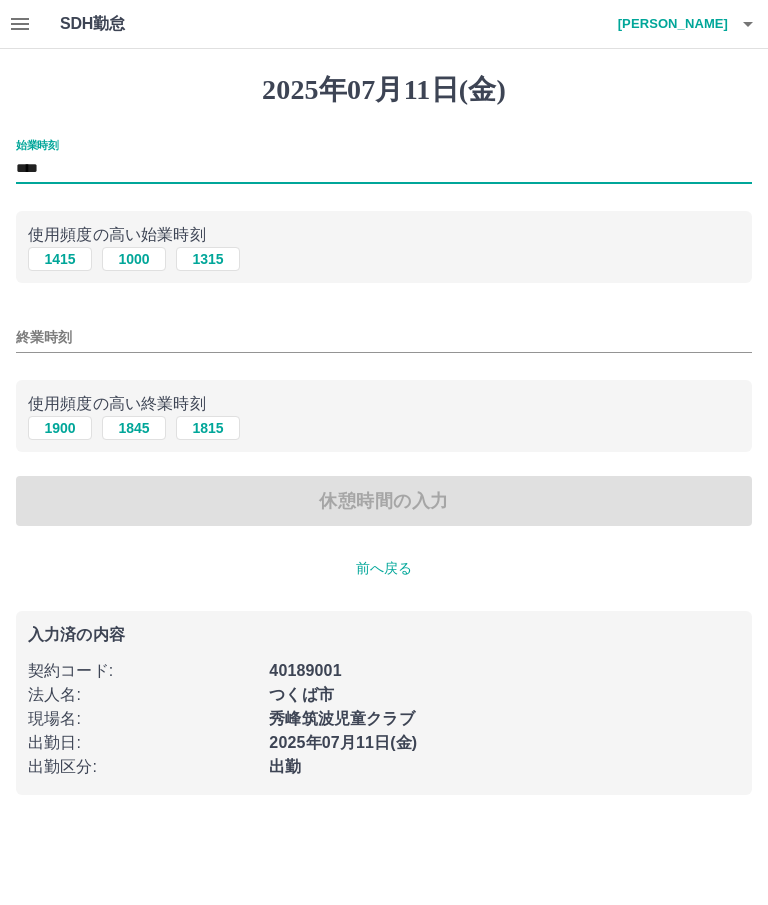 type on "****" 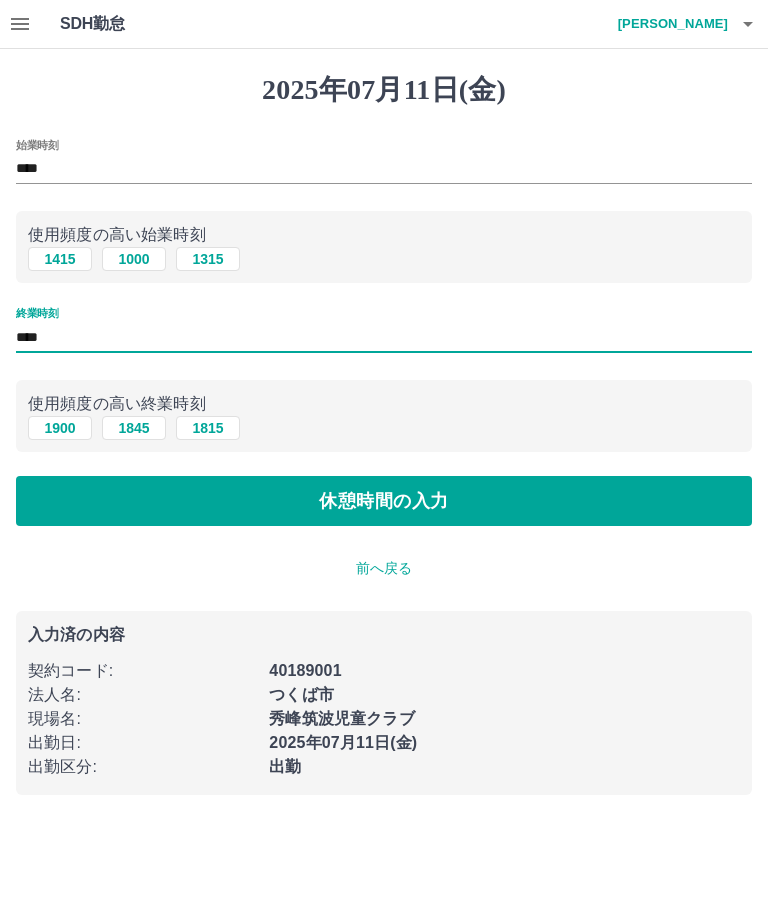 type on "****" 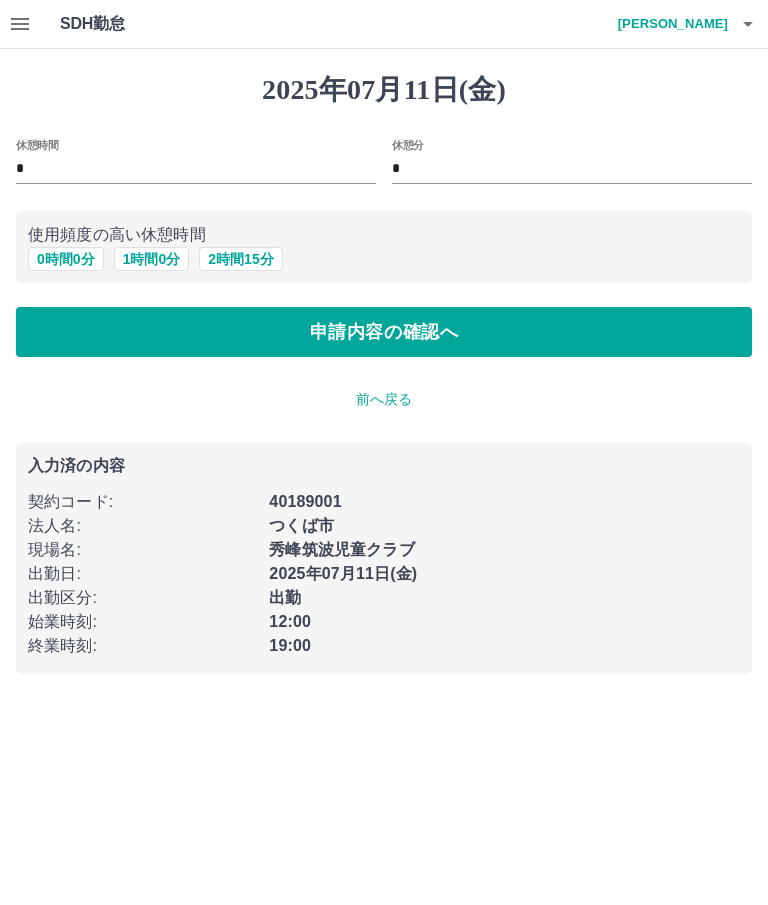click on "*" at bounding box center [196, 169] 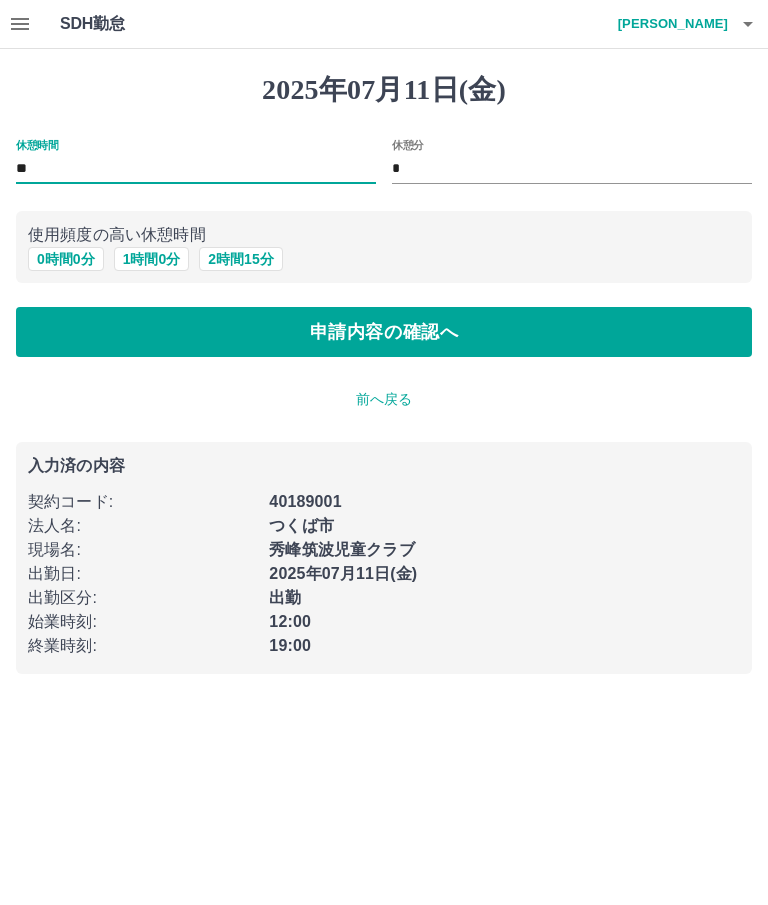 type on "*" 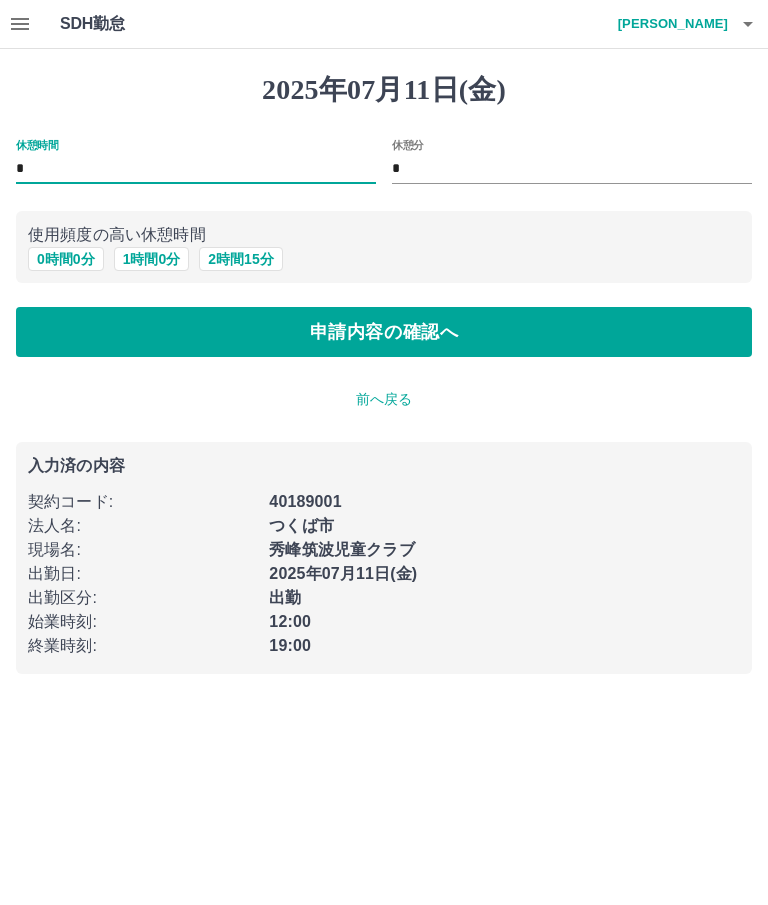 click on "*" at bounding box center (572, 169) 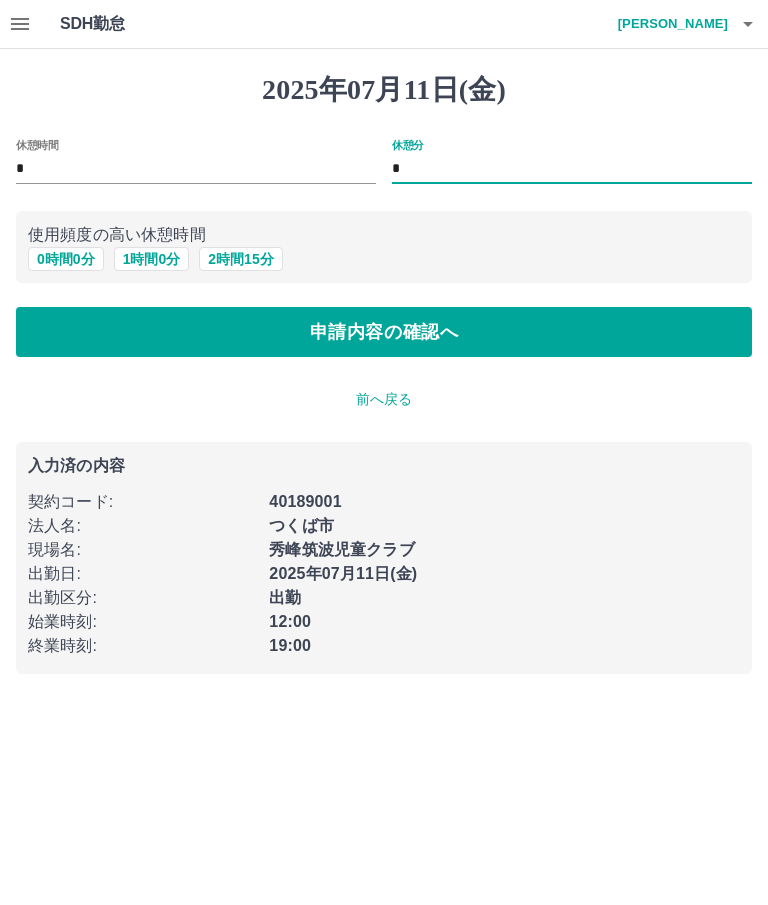 click on "*" at bounding box center [572, 169] 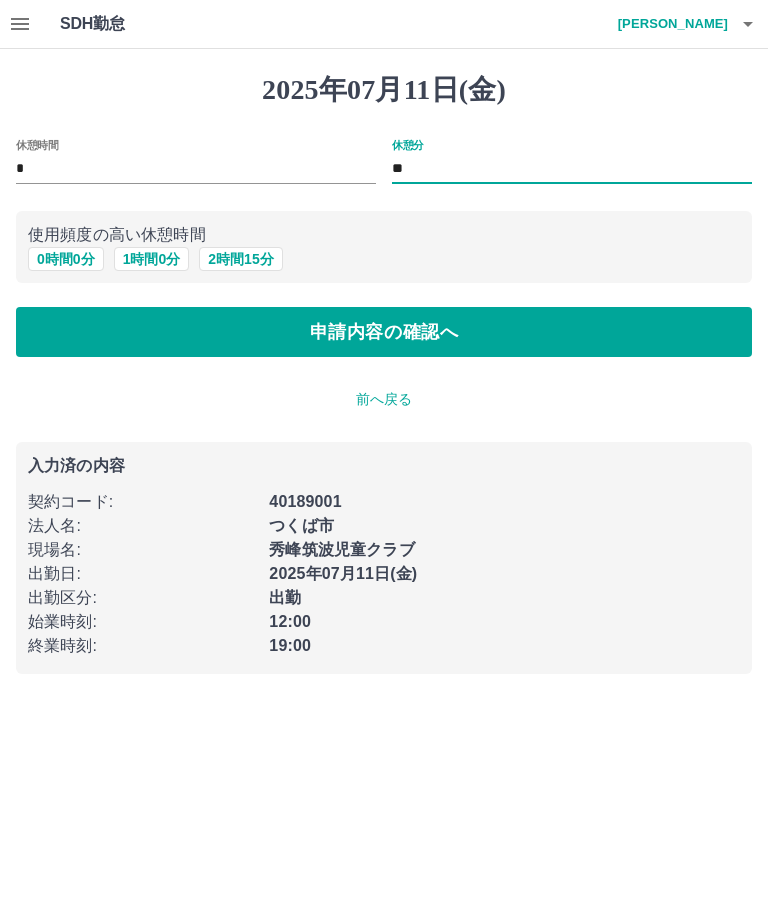 click on "前へ戻る" at bounding box center [384, 399] 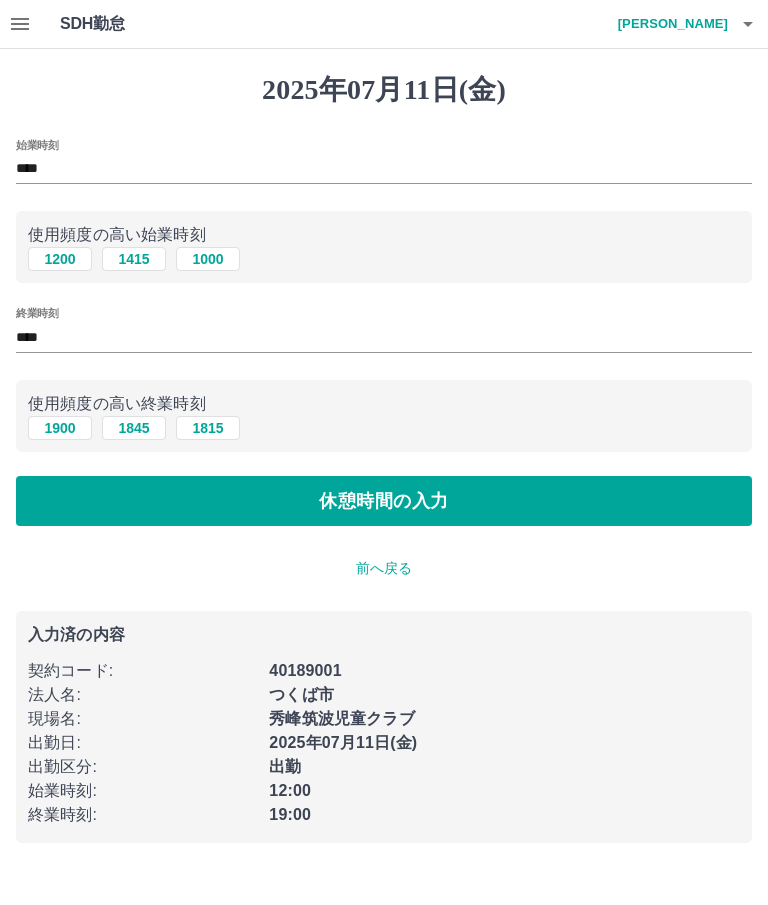 click on "前へ戻る" at bounding box center (384, 568) 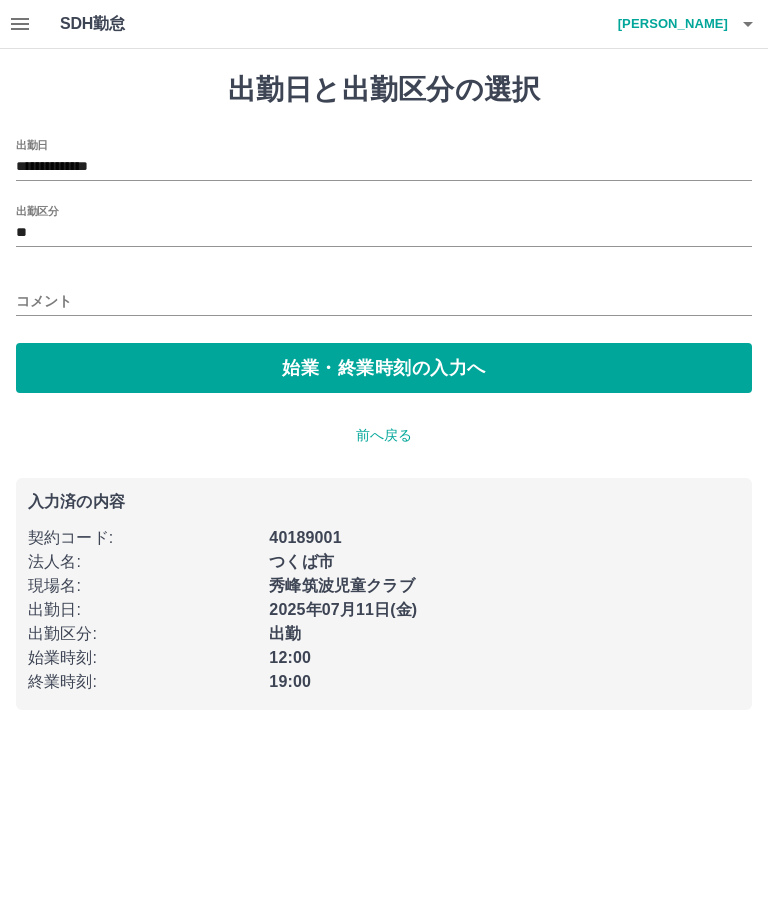 click on "**" at bounding box center [384, 233] 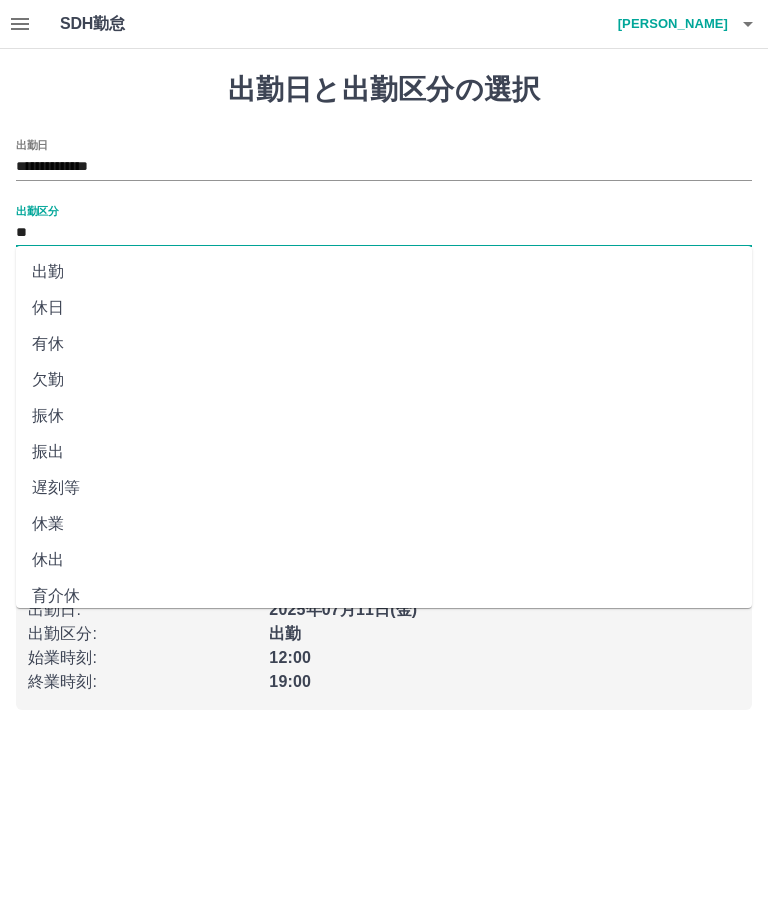 click on "出勤日と出勤区分の選択" at bounding box center [384, 90] 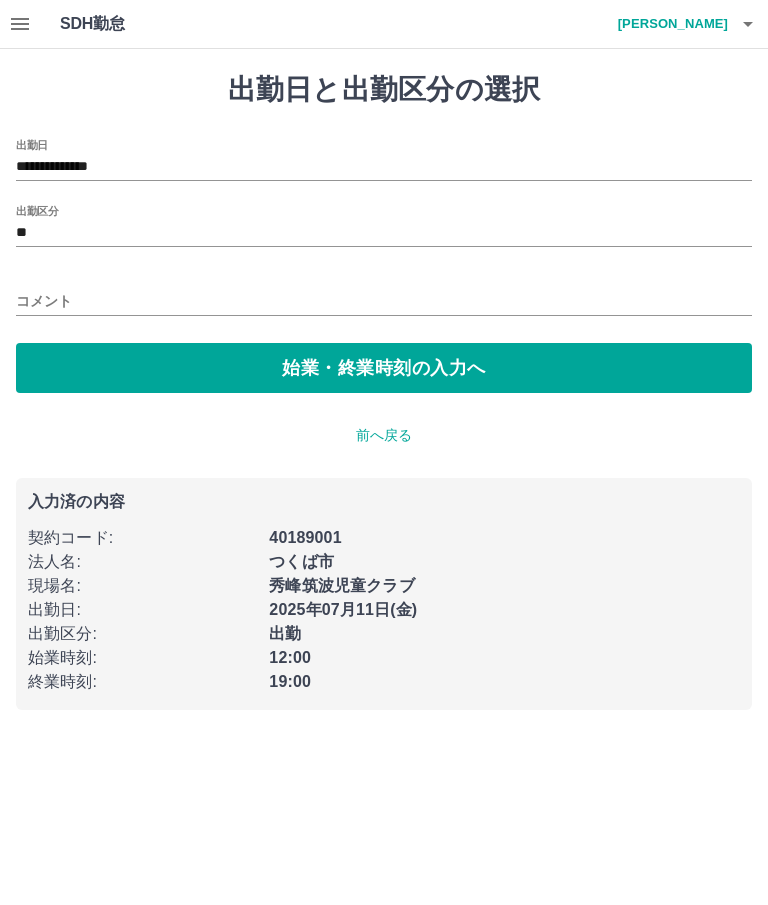 click on "コメント" at bounding box center (384, 301) 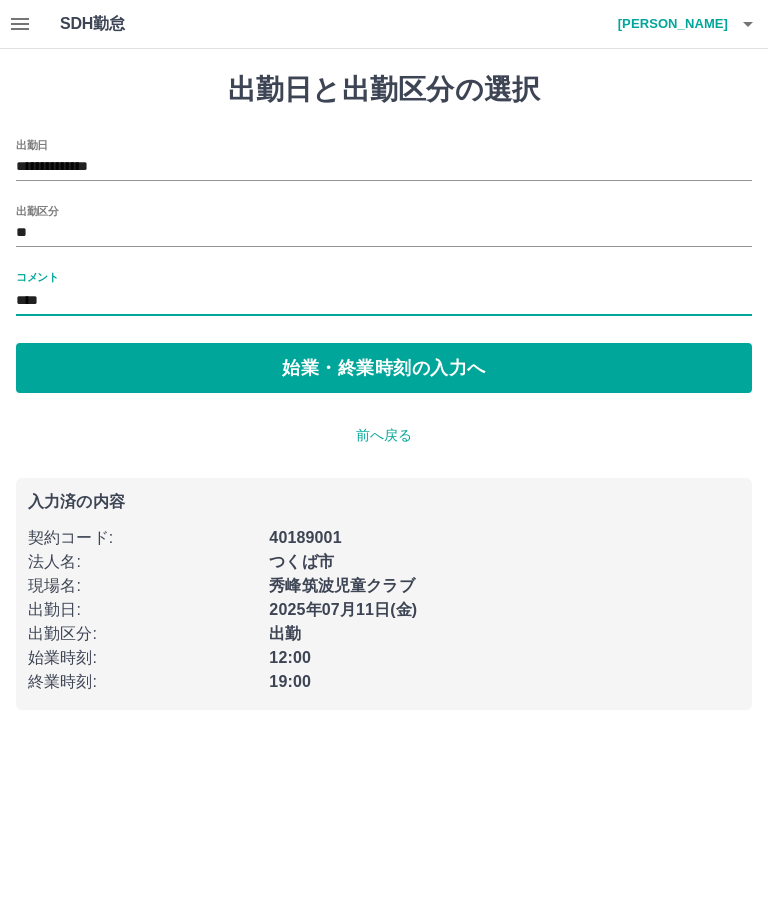 type on "****" 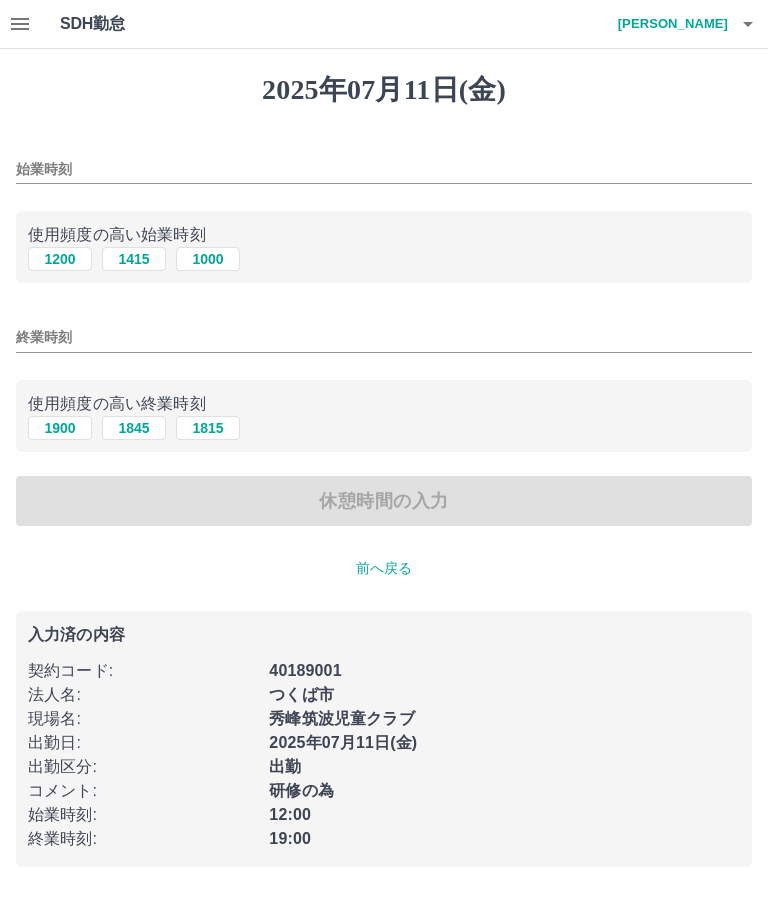 type on "****" 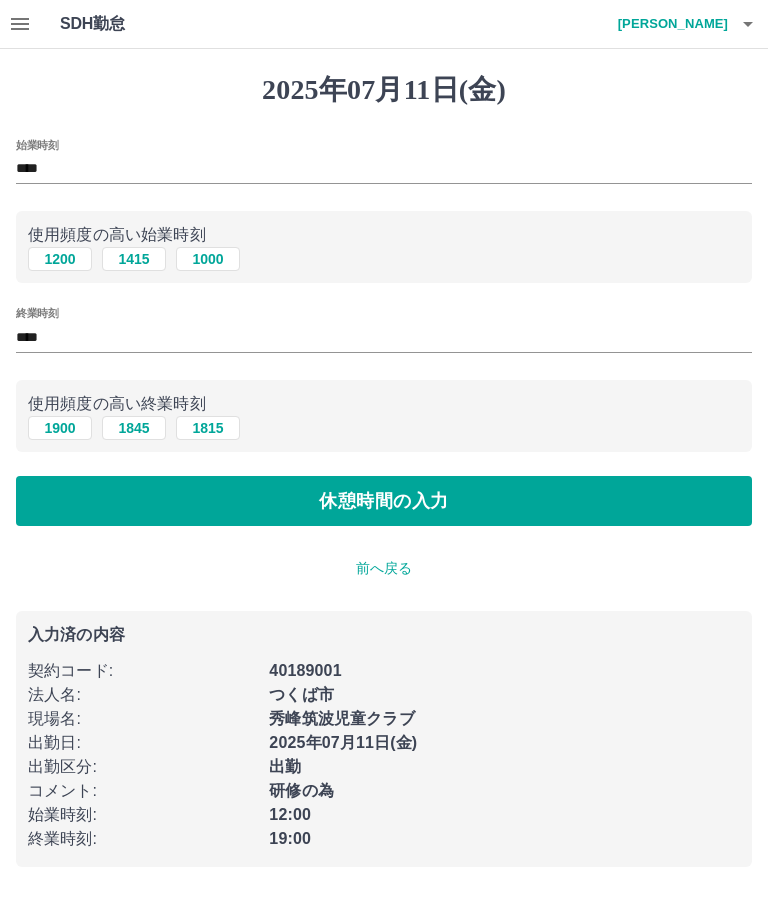 click on "****" at bounding box center (384, 169) 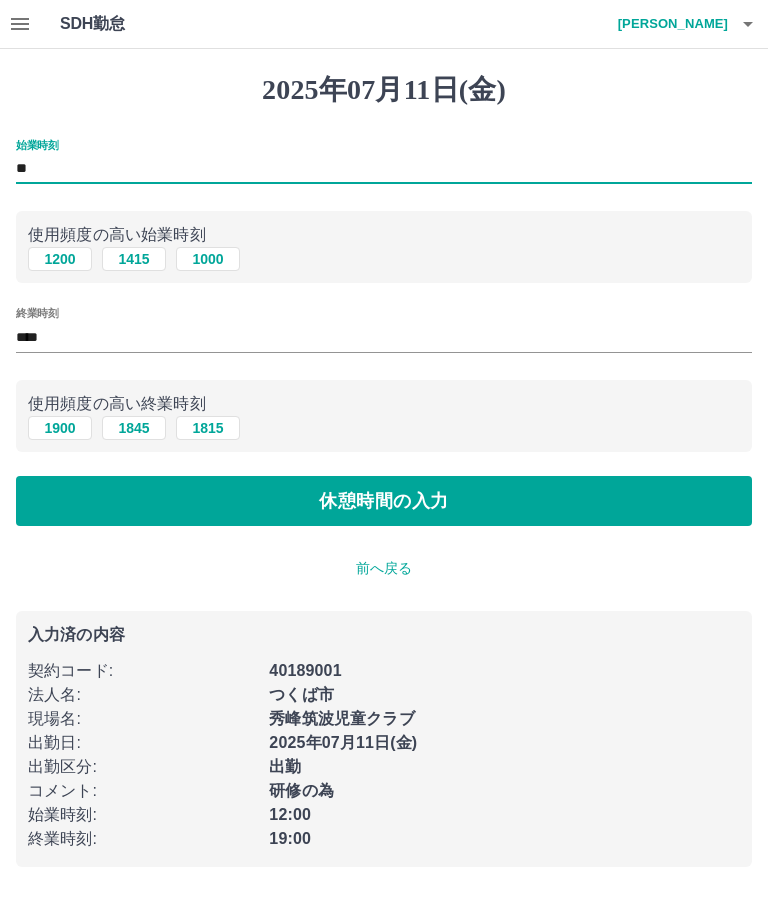 type on "*" 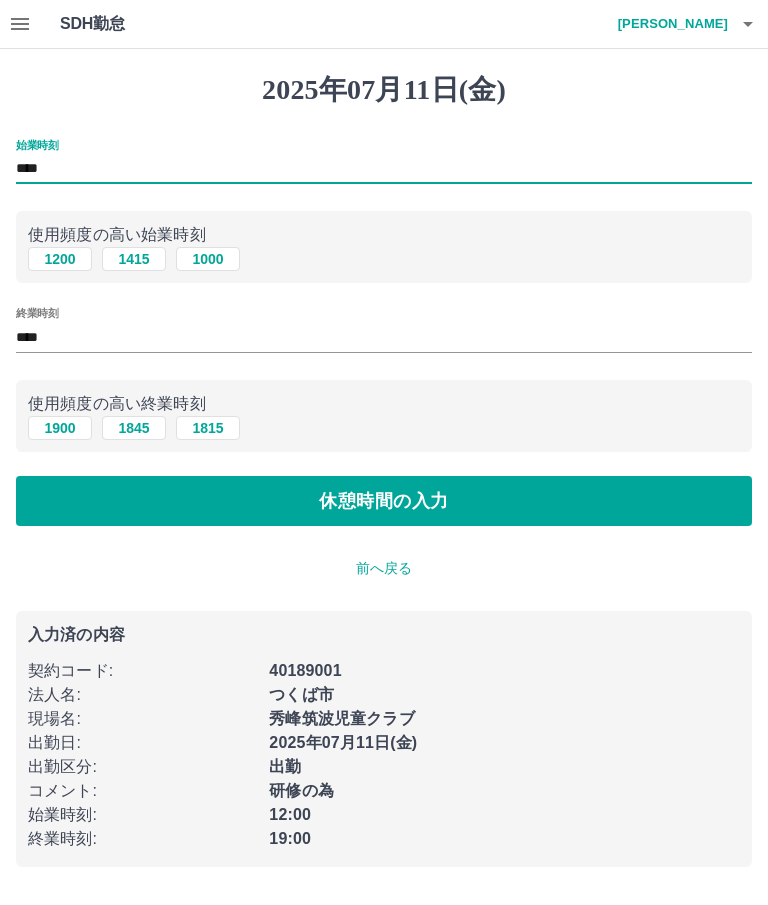 type on "****" 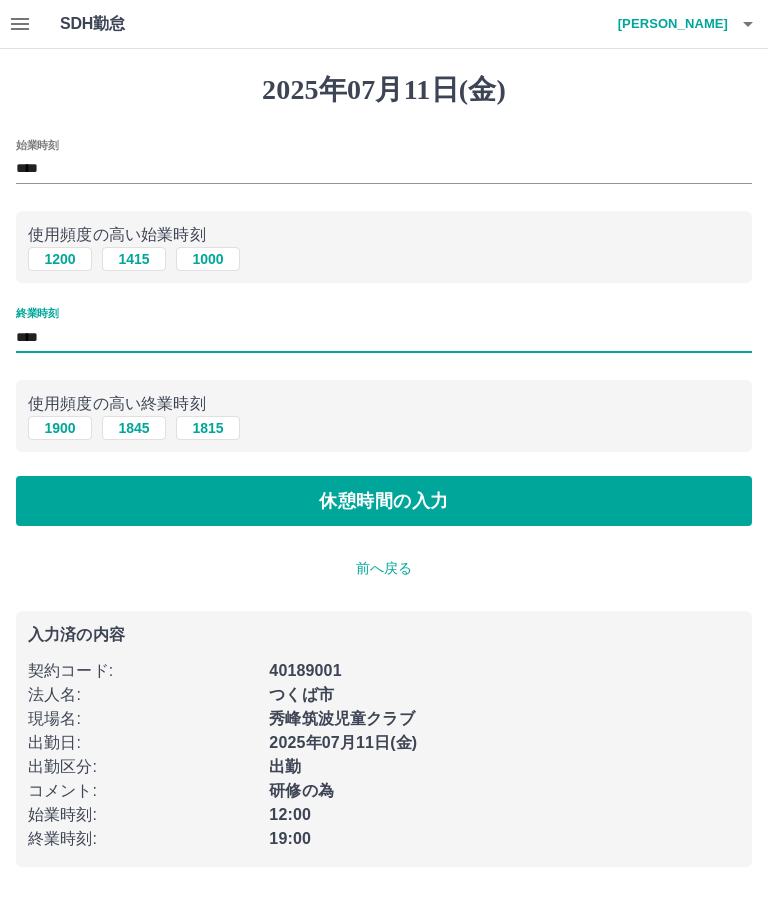 click on "休憩時間の入力" at bounding box center (384, 501) 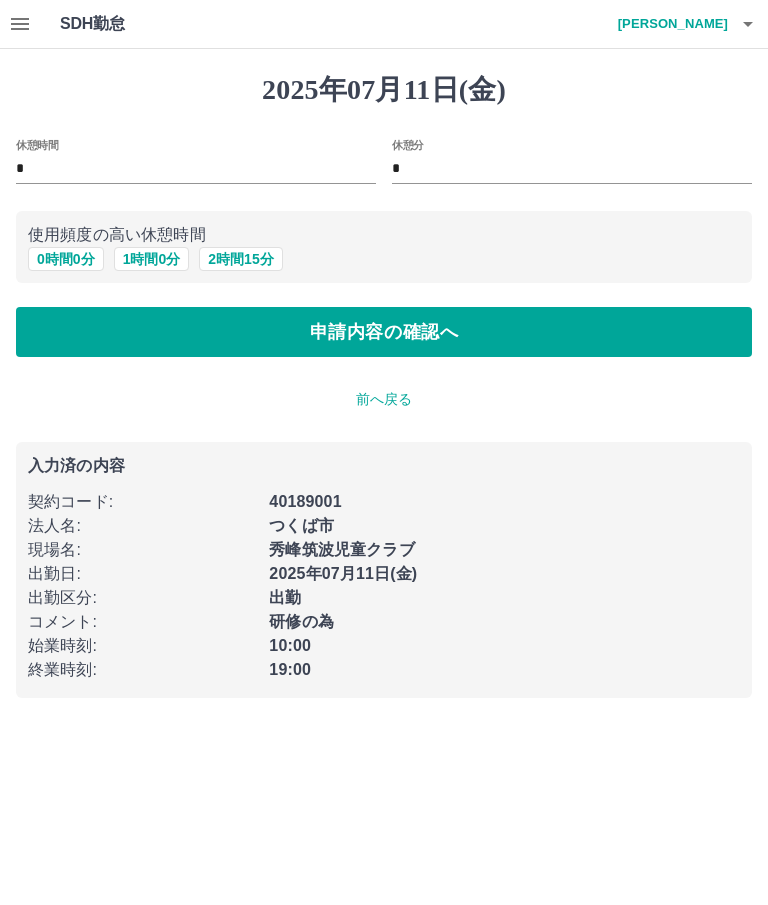 click on "*" at bounding box center (196, 169) 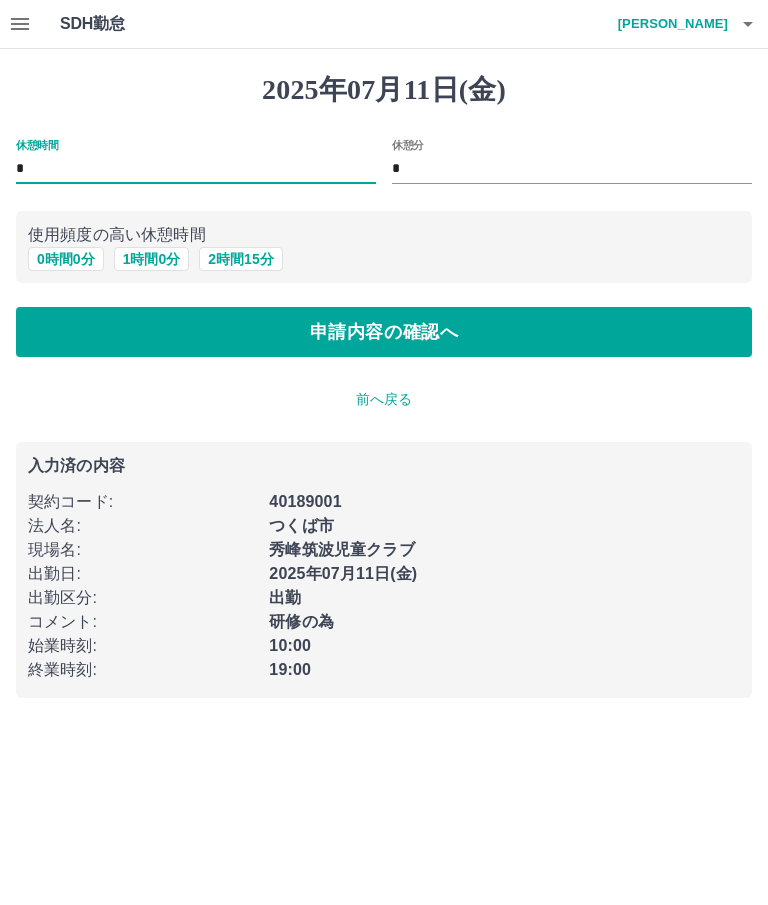 click on "*" at bounding box center (196, 169) 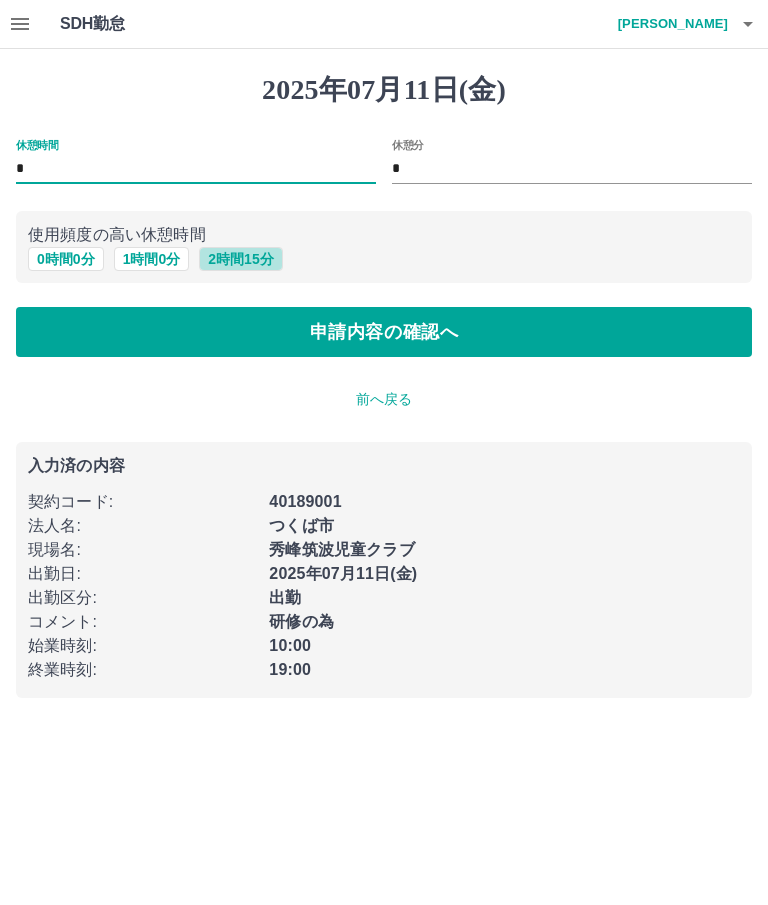 click on "2 時間 15 分" at bounding box center (240, 259) 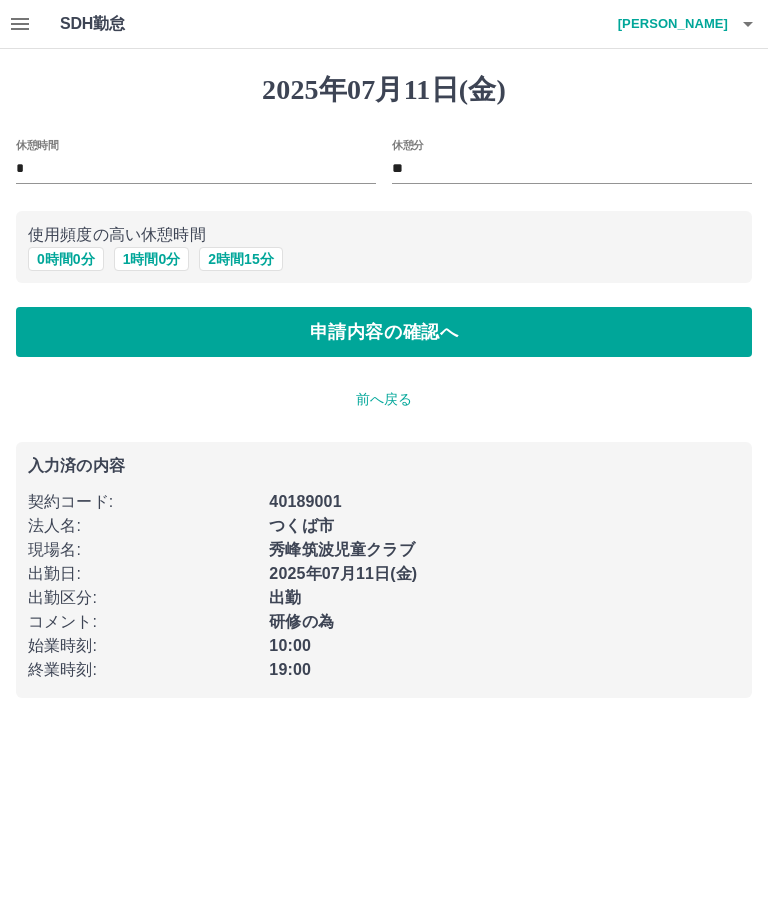 click on "*" at bounding box center [196, 169] 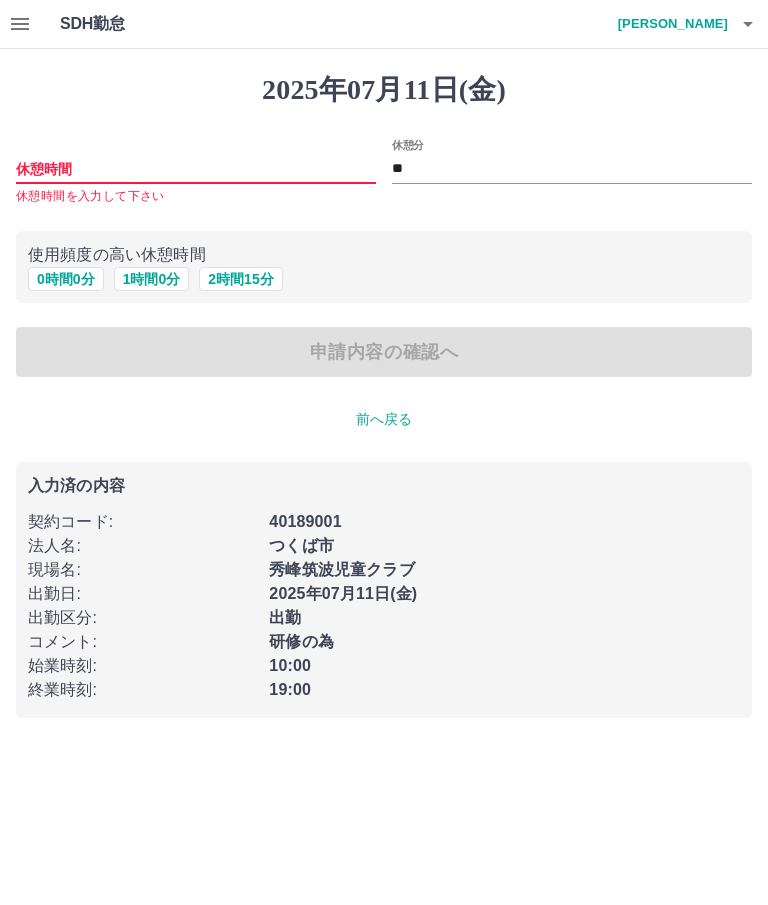 type 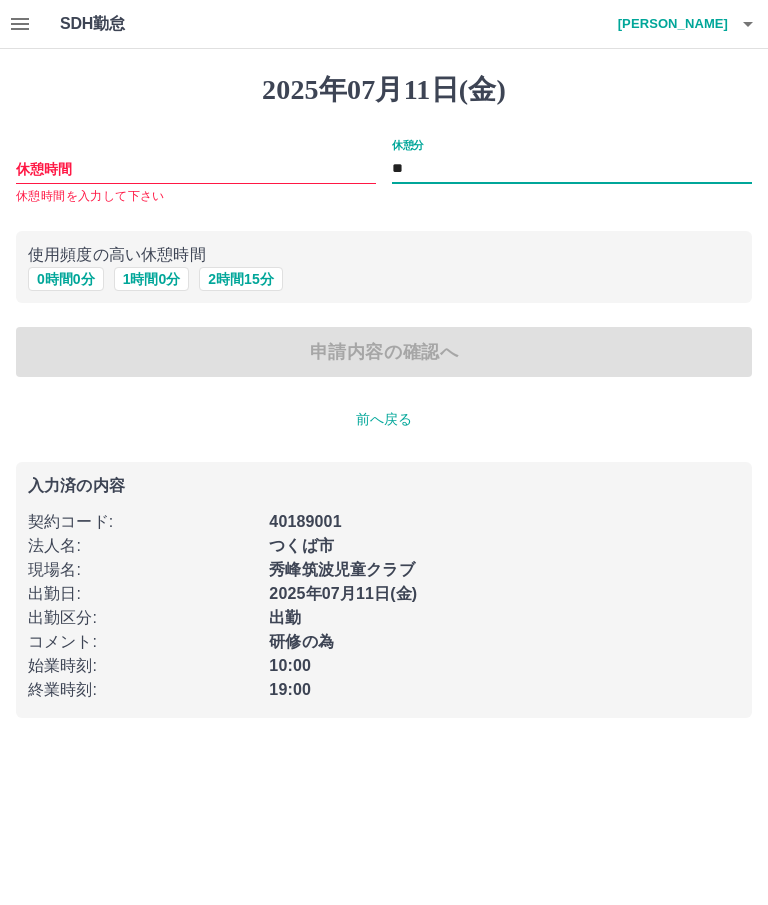 click on "**" at bounding box center (572, 169) 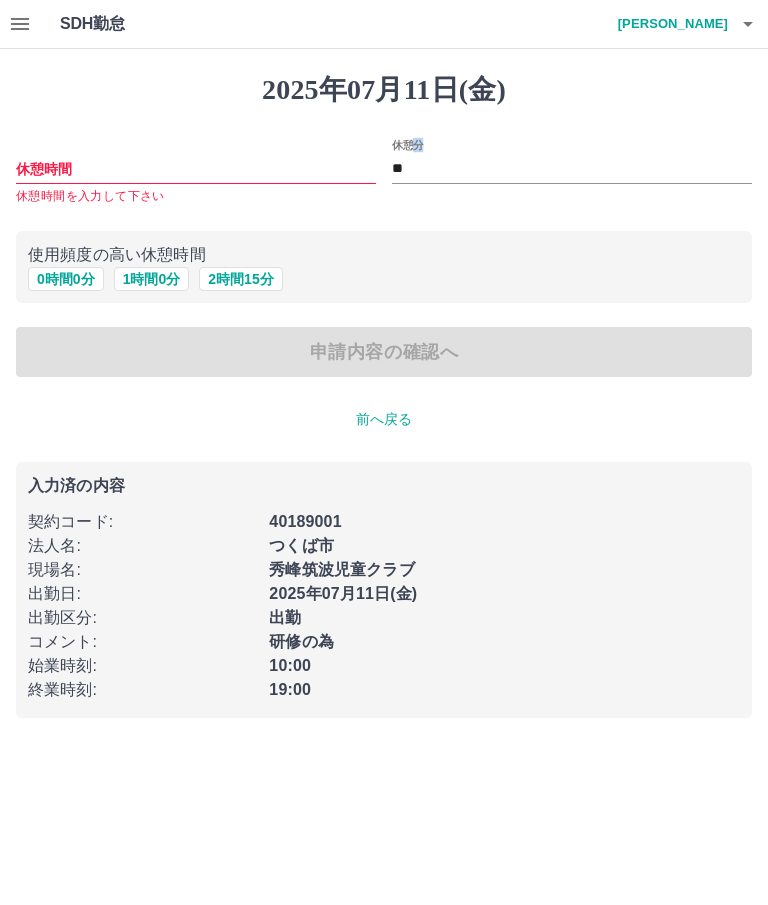 click on "休憩分 **" at bounding box center (564, 165) 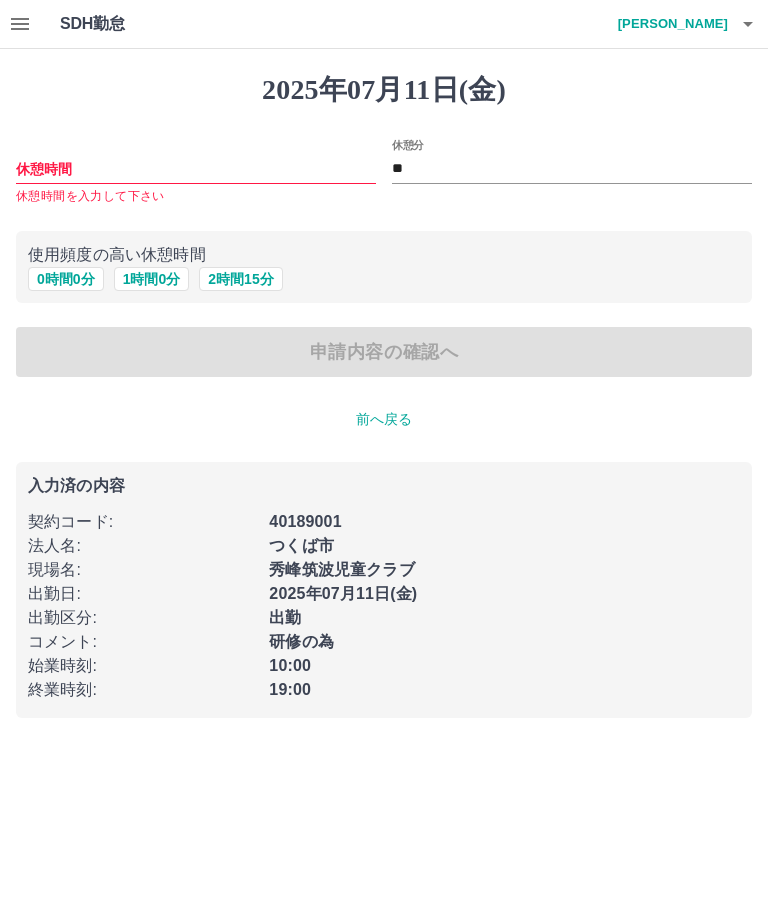click on "**" at bounding box center [572, 169] 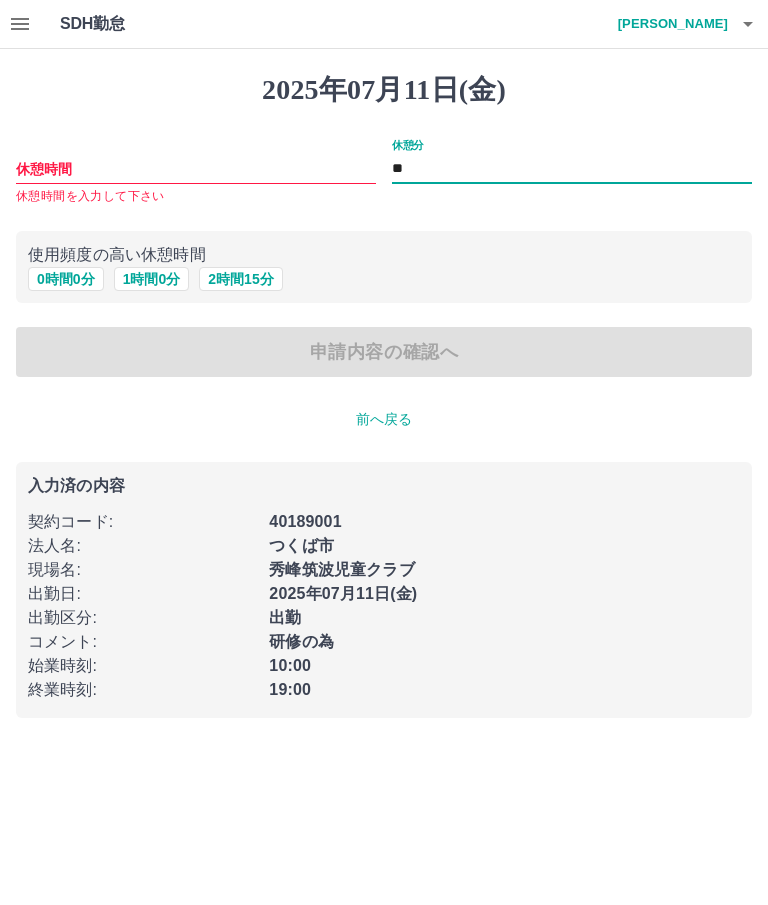 click on "**" at bounding box center [572, 169] 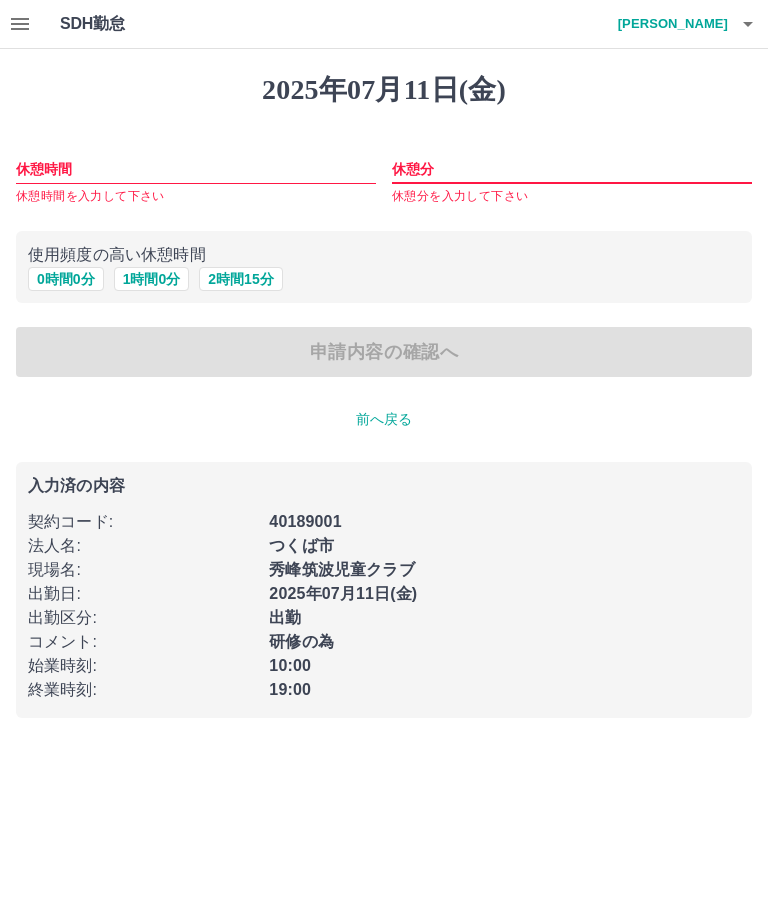 click on "休憩時間" at bounding box center (196, 169) 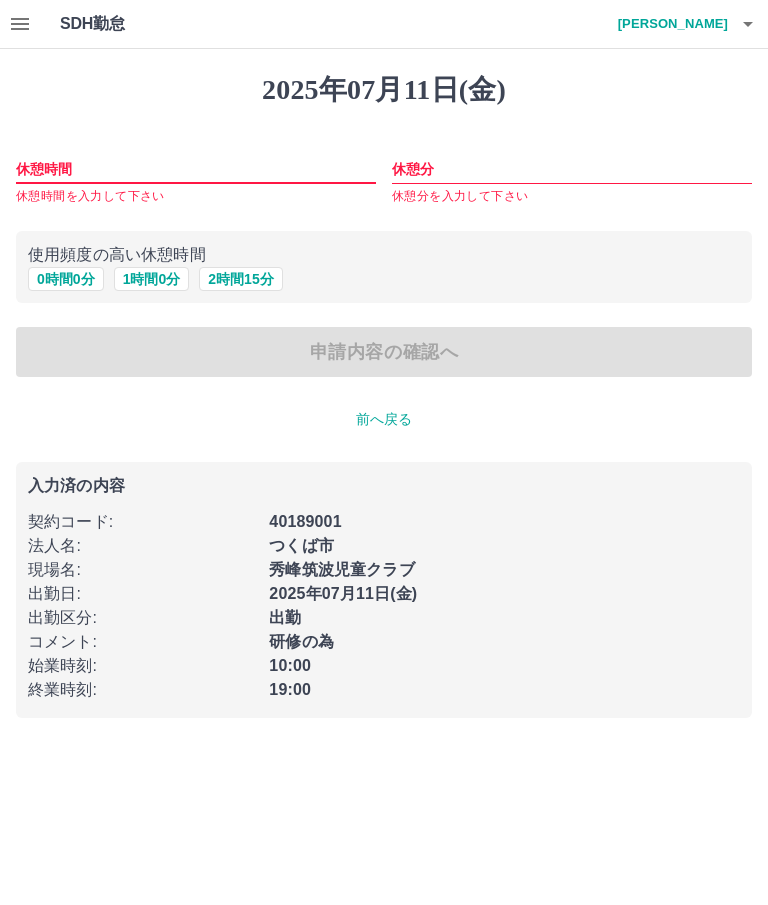 click on "休憩時間" at bounding box center [196, 169] 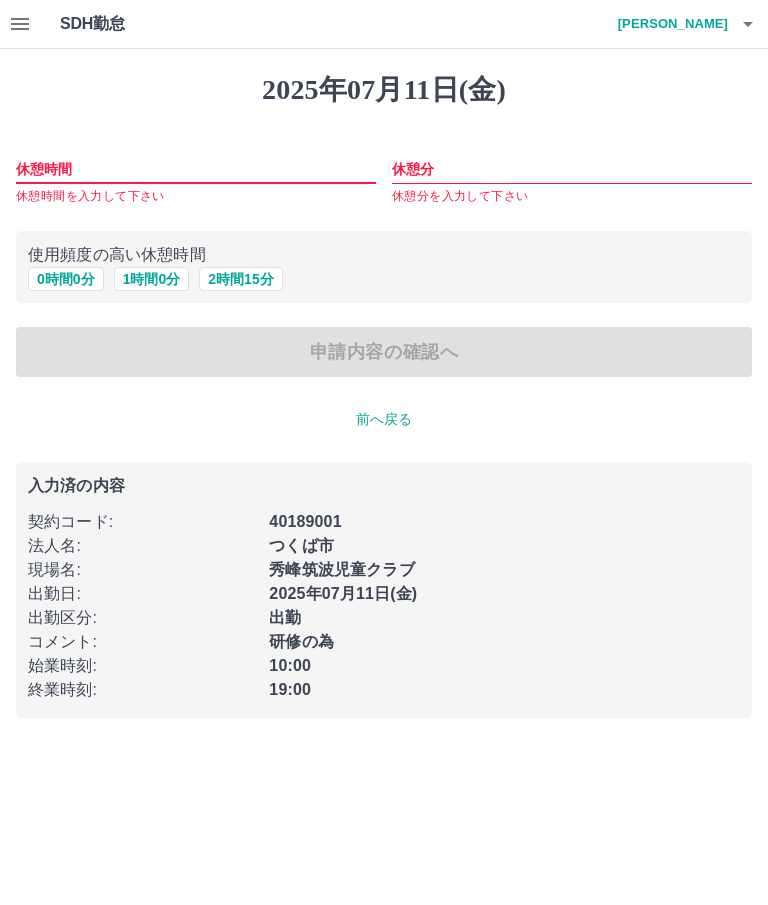 click on "休憩分" at bounding box center [572, 169] 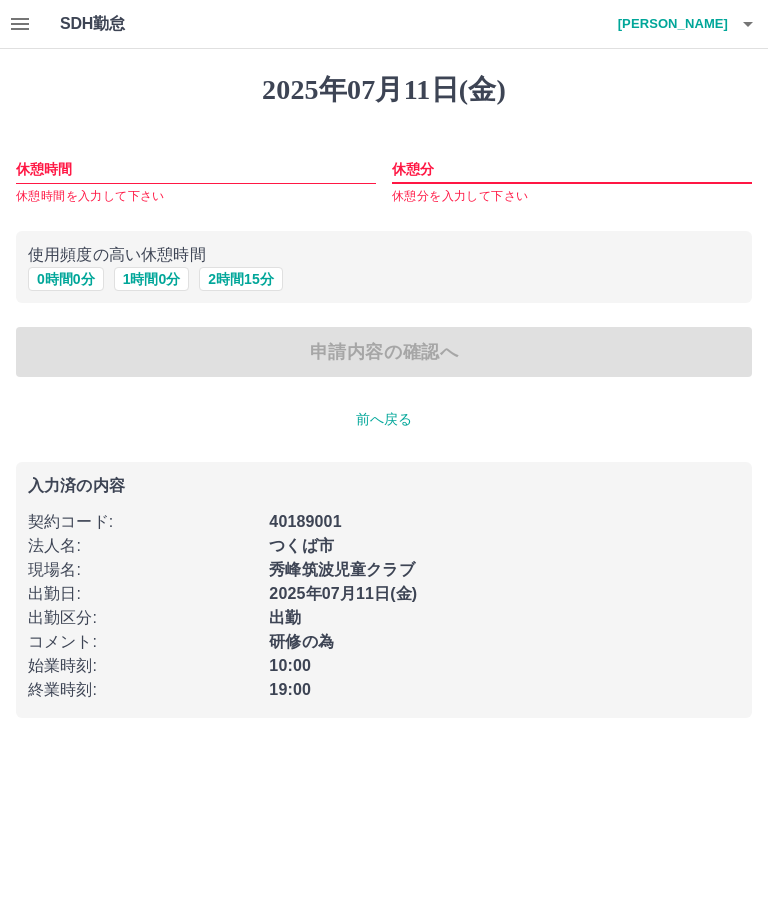 click on "休憩分" at bounding box center [572, 169] 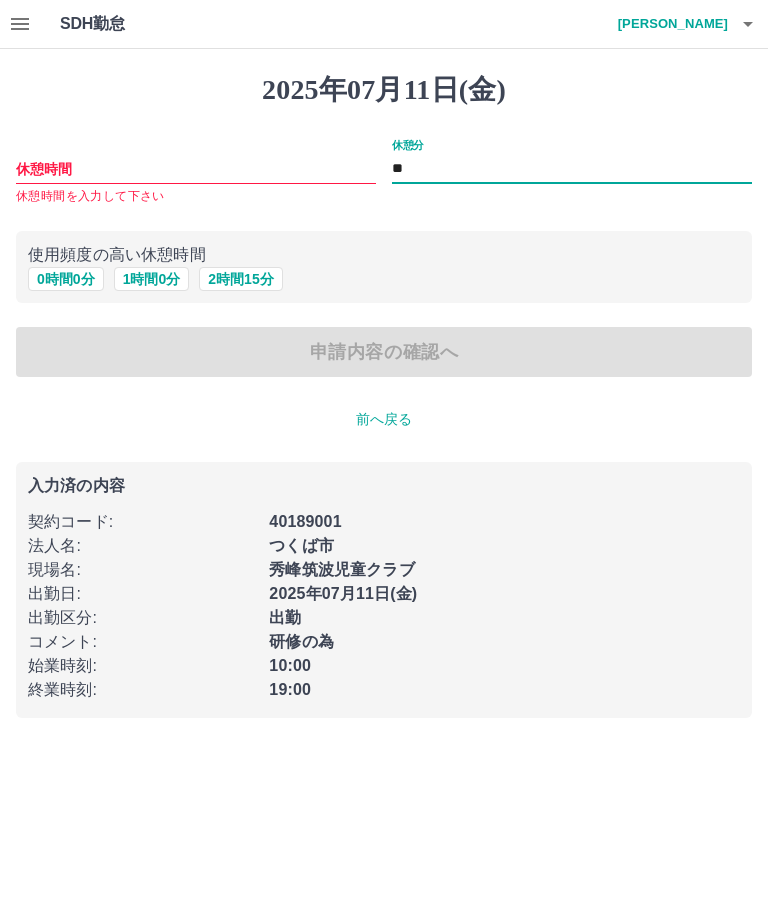 type on "*" 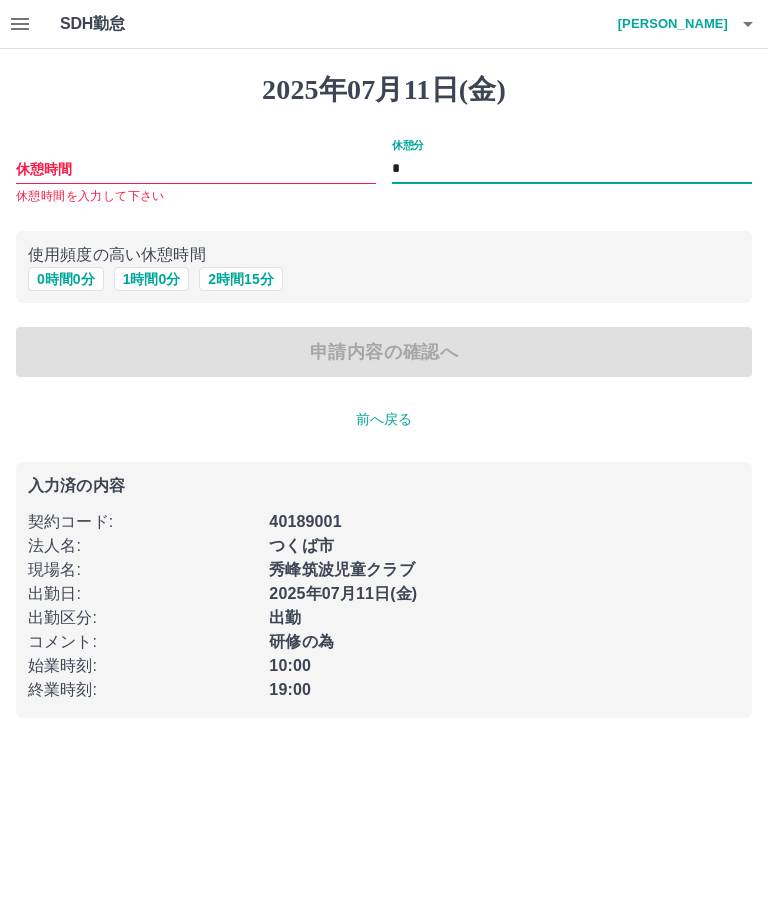 type 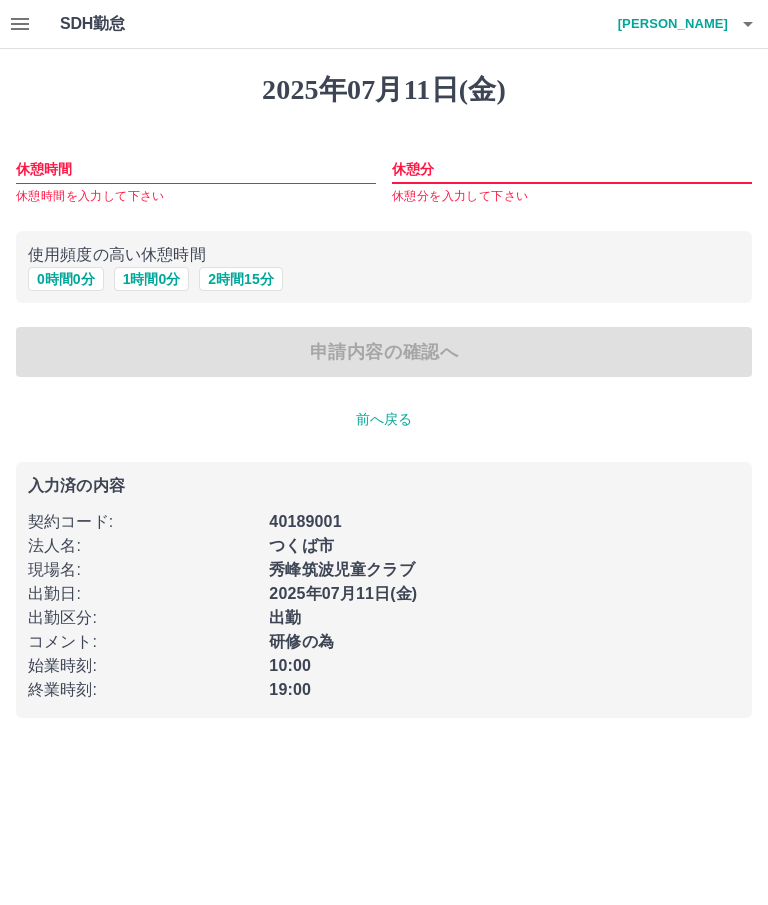 click on "休憩時間" at bounding box center [196, 169] 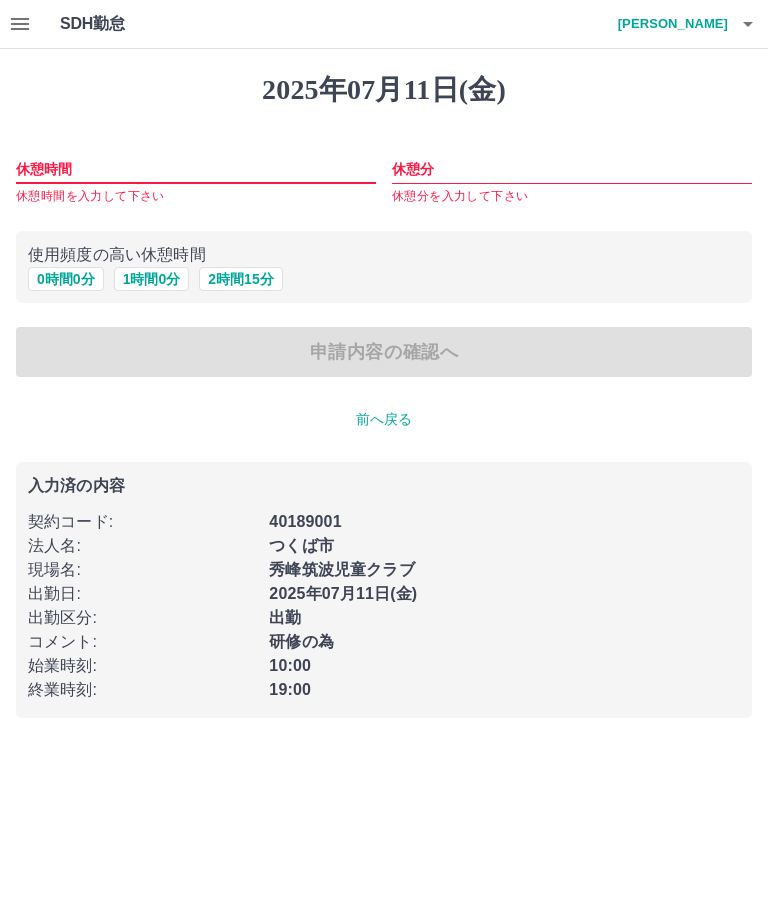 click on "休憩時間 休憩時間を入力して下さい" at bounding box center [196, 173] 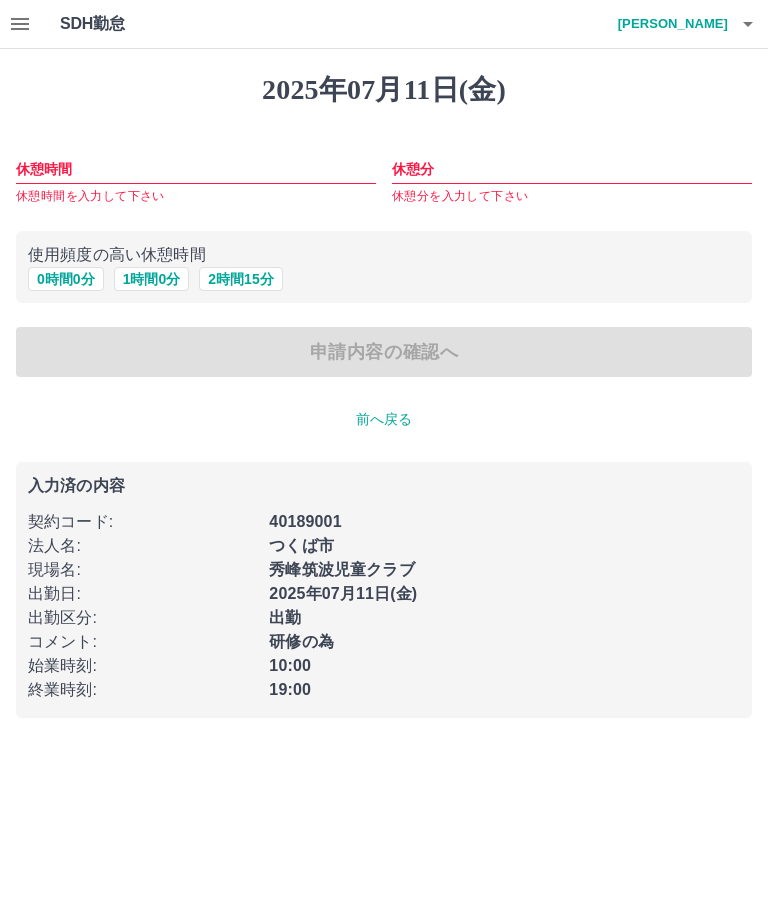 click on "休憩分" at bounding box center (572, 169) 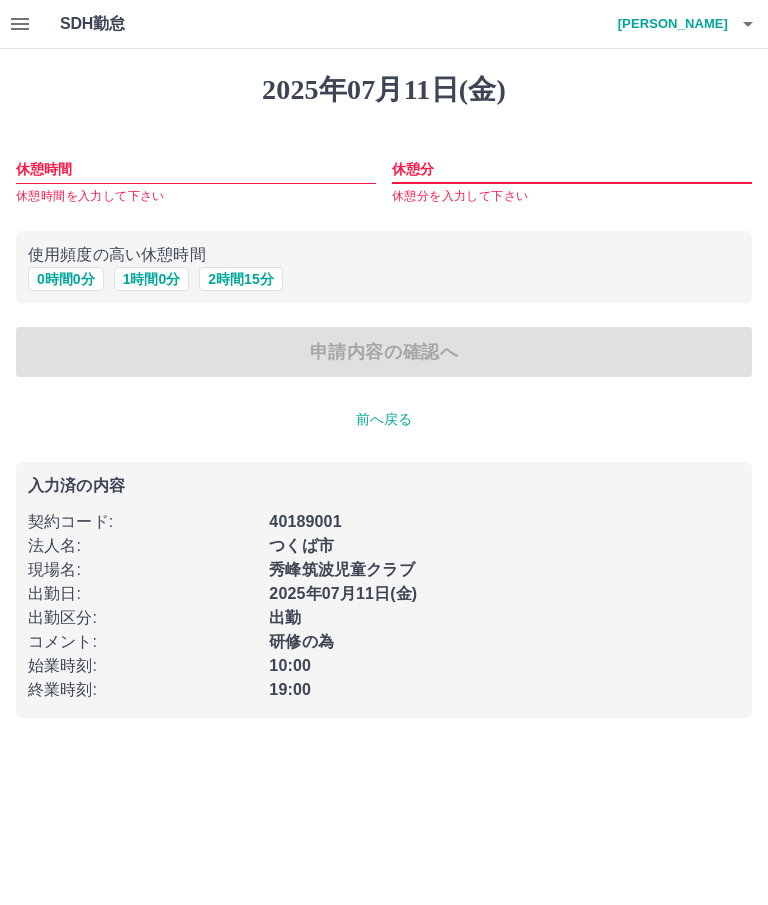 click on "休憩時間" at bounding box center (196, 169) 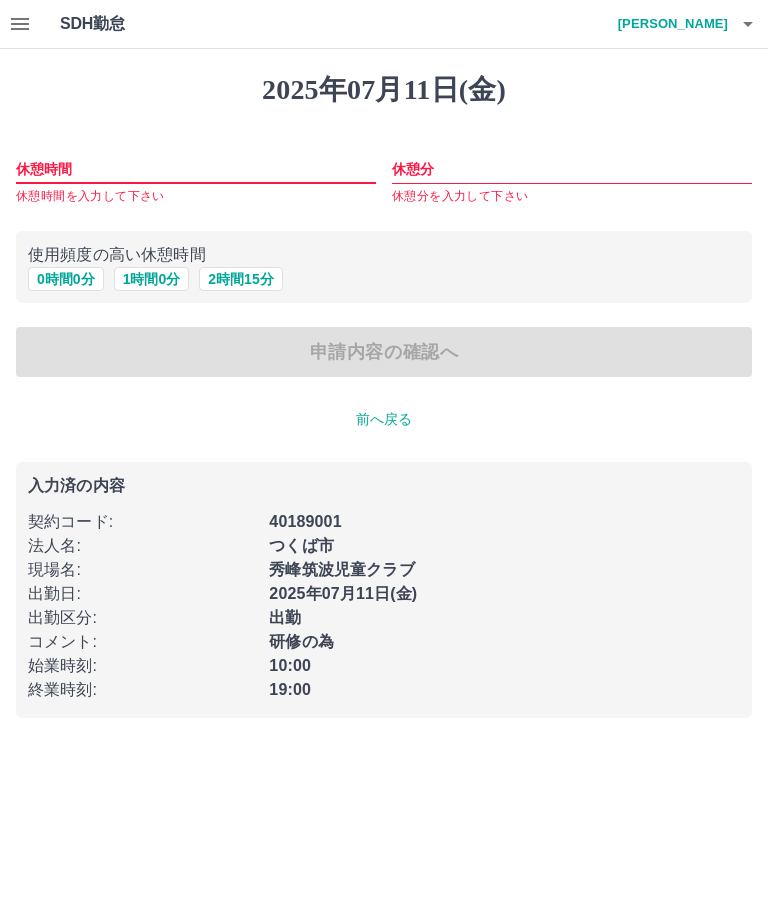 click on "休憩時間" at bounding box center (196, 169) 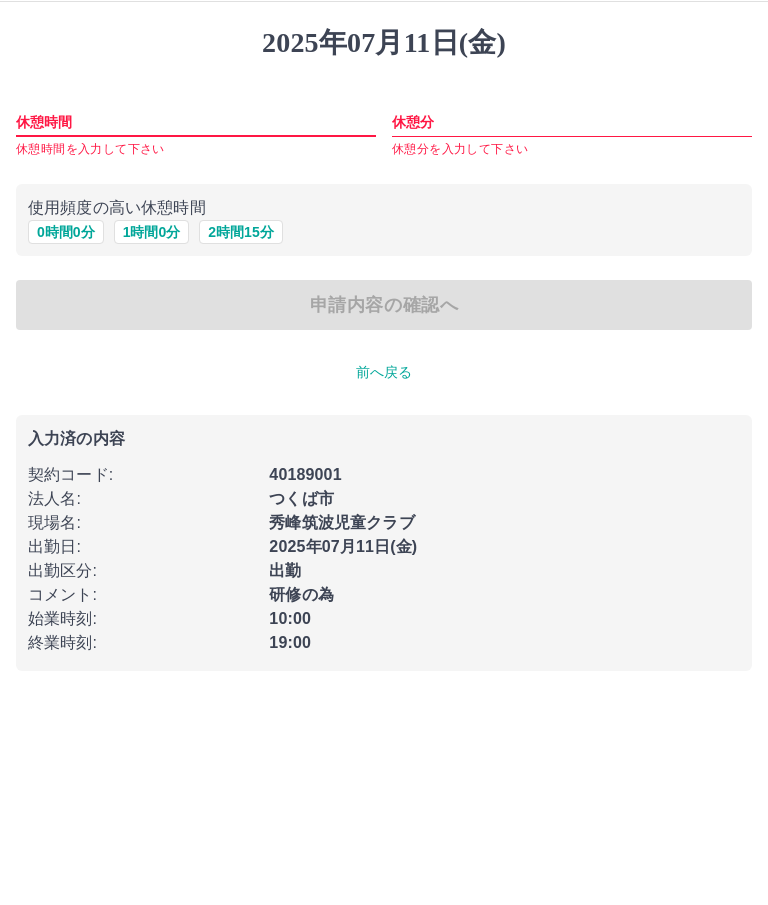 click on "休憩時間 休憩時間を入力して下さい" at bounding box center [196, 173] 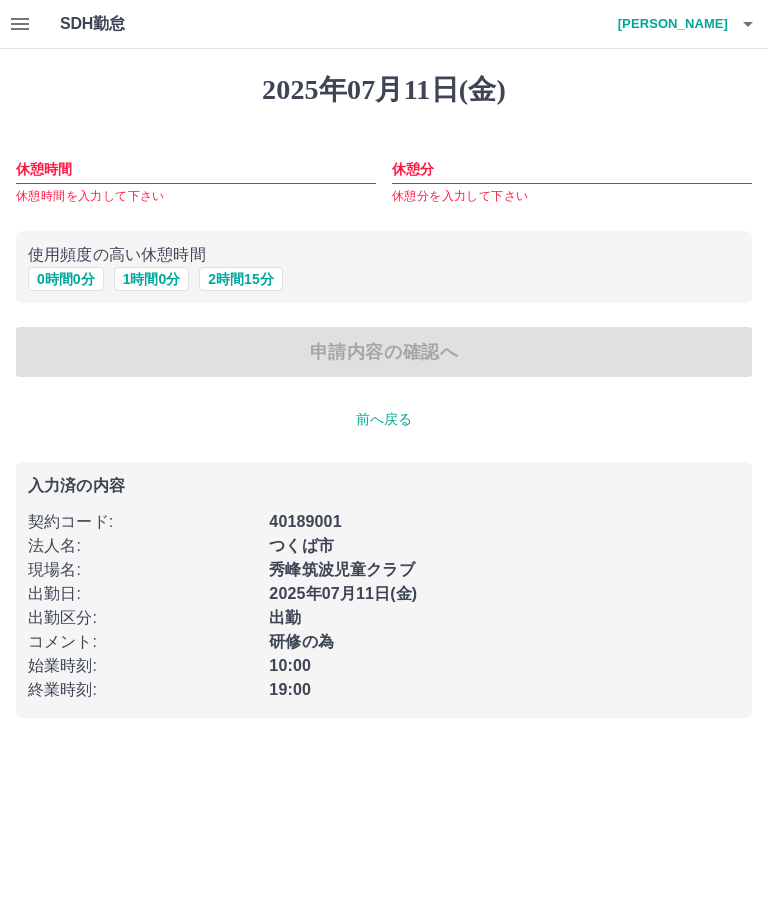 click on "休憩時間" at bounding box center (196, 169) 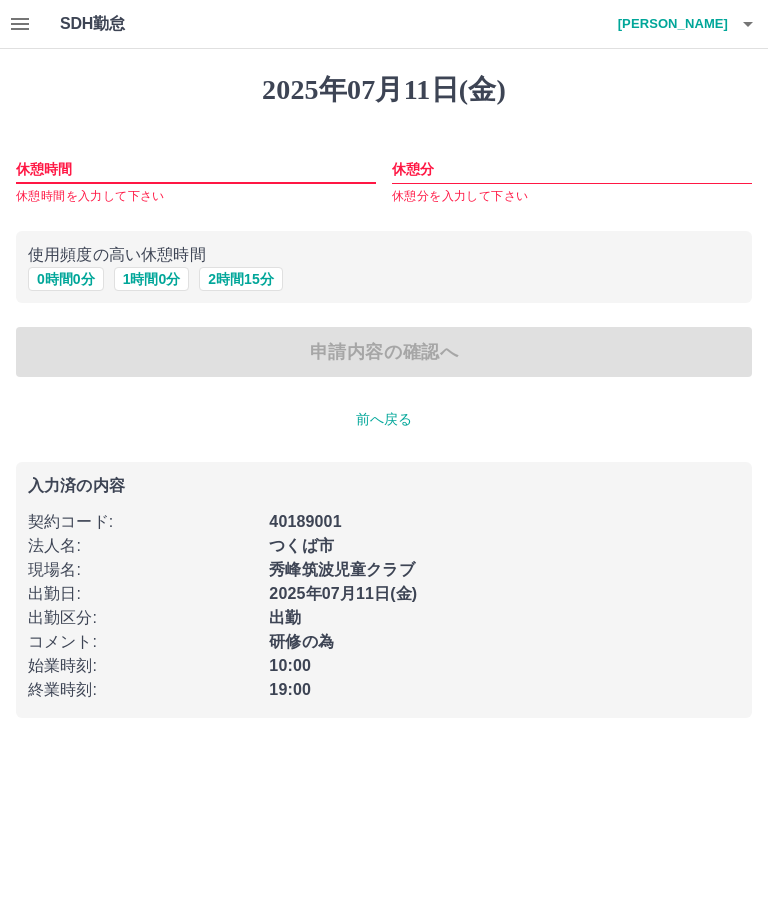 click on "休憩時間" at bounding box center [196, 169] 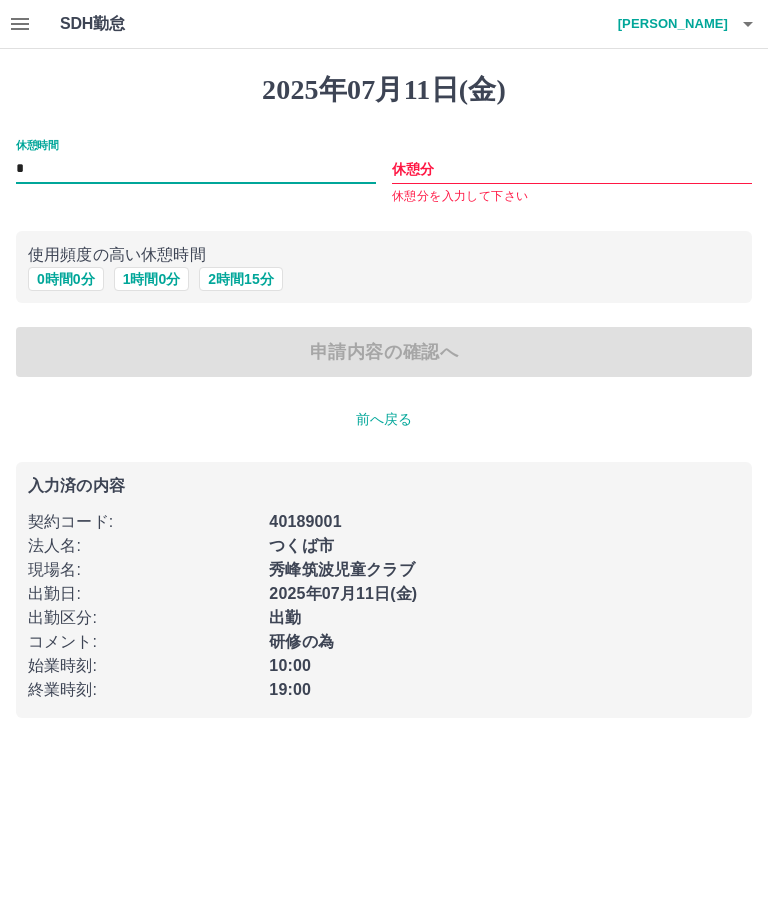 type on "*" 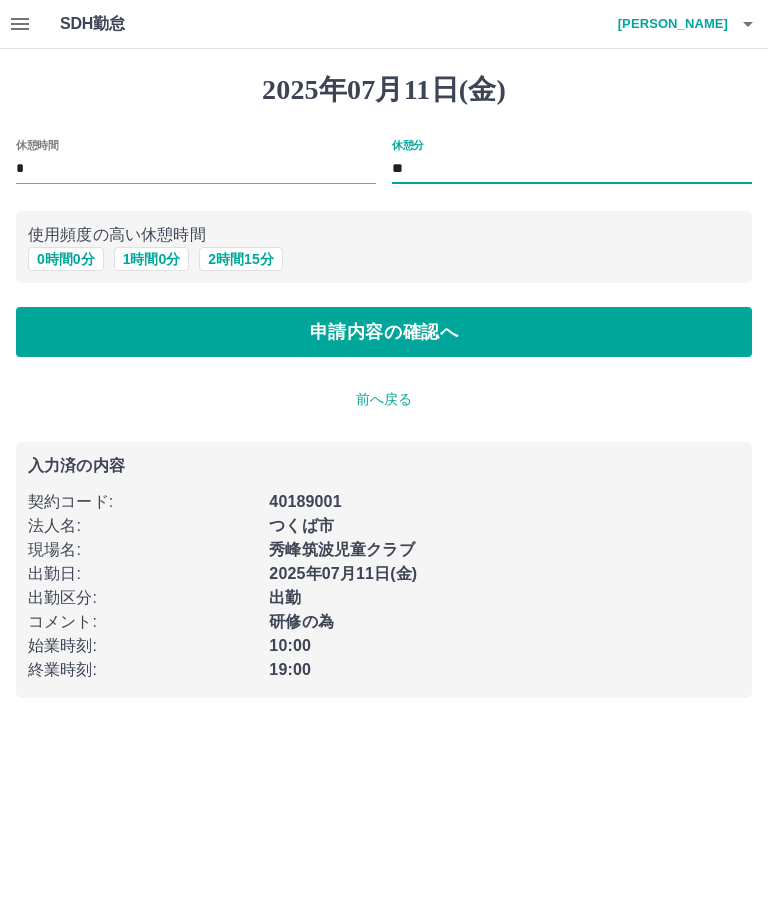 type on "**" 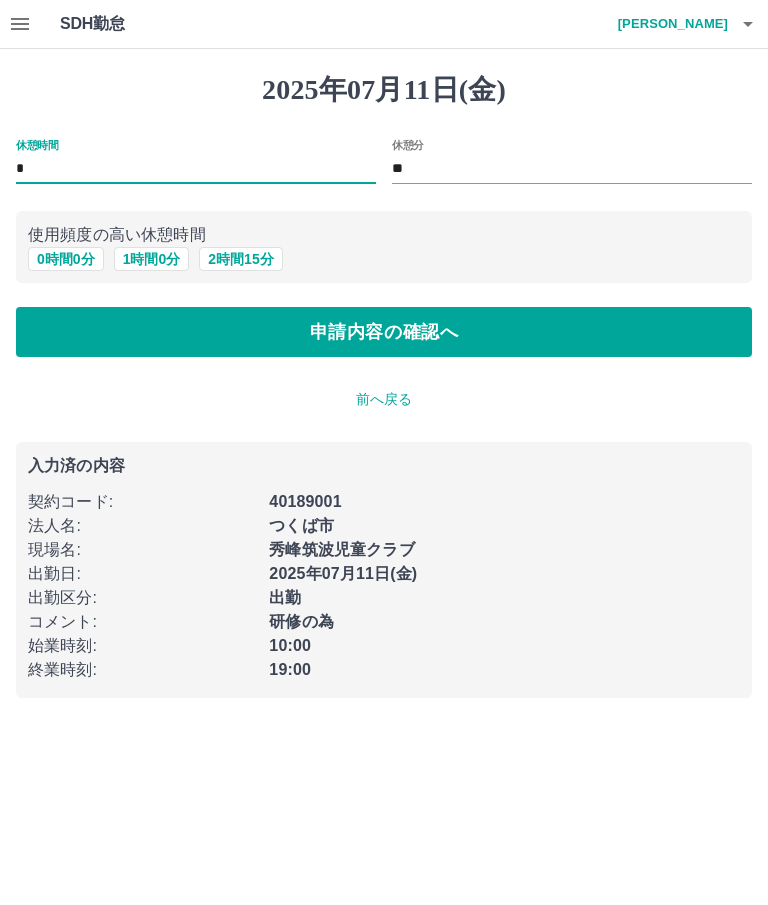 click on "*" at bounding box center [196, 169] 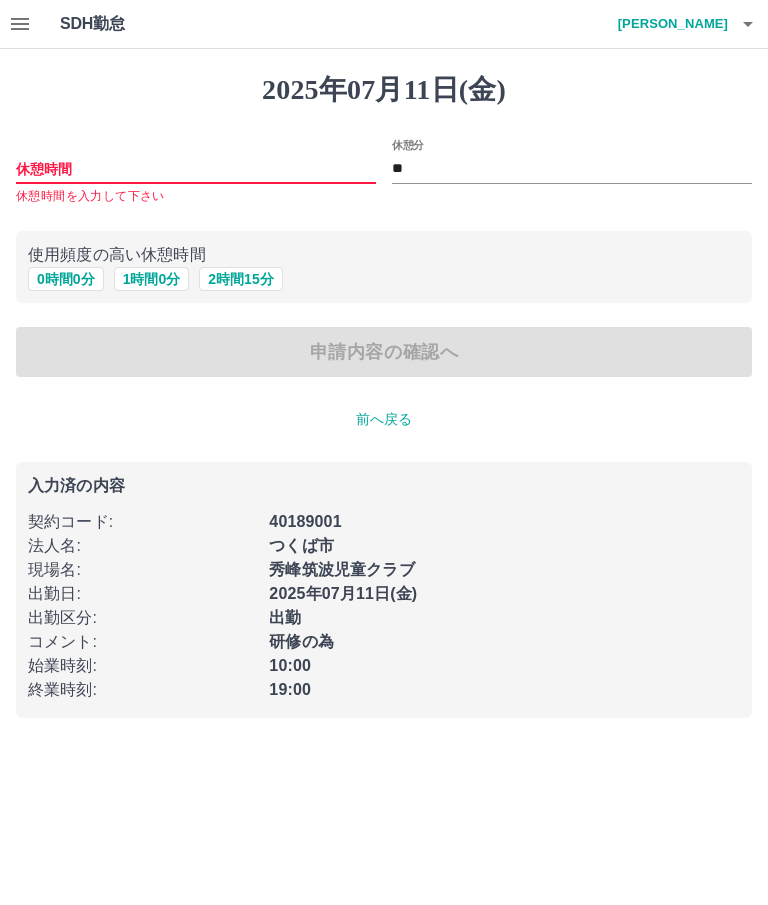 type 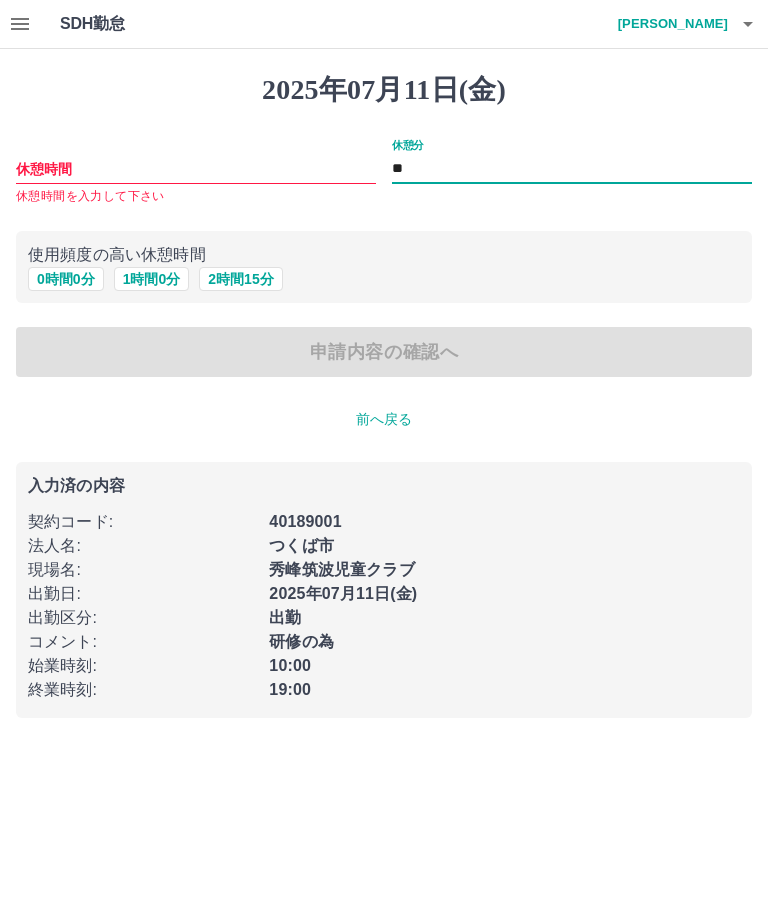 click on "**" at bounding box center [572, 169] 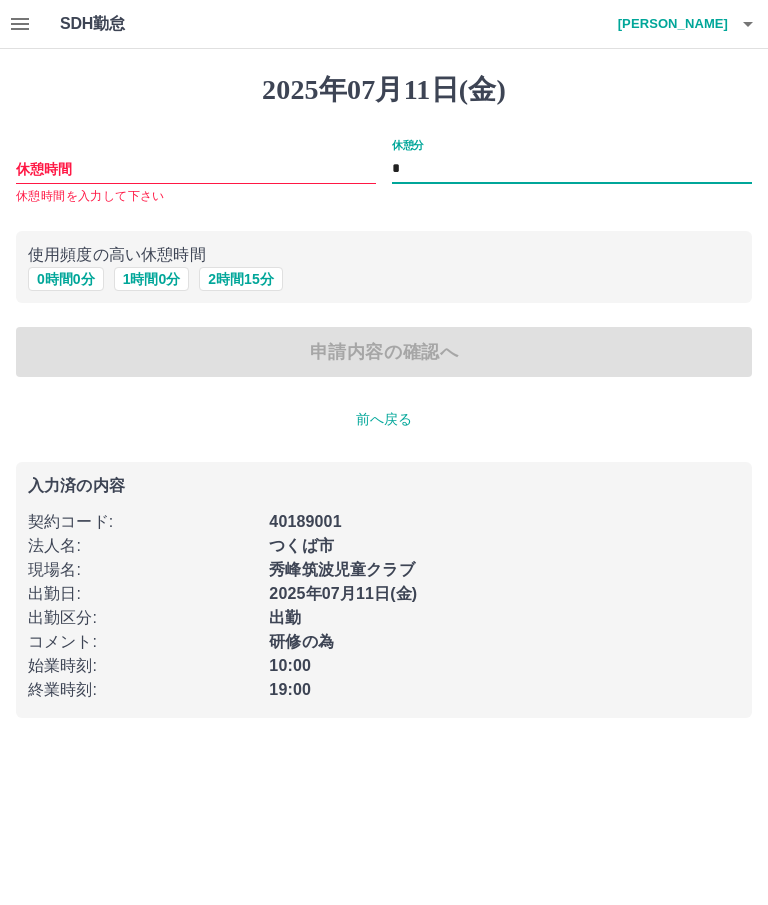 type on "*" 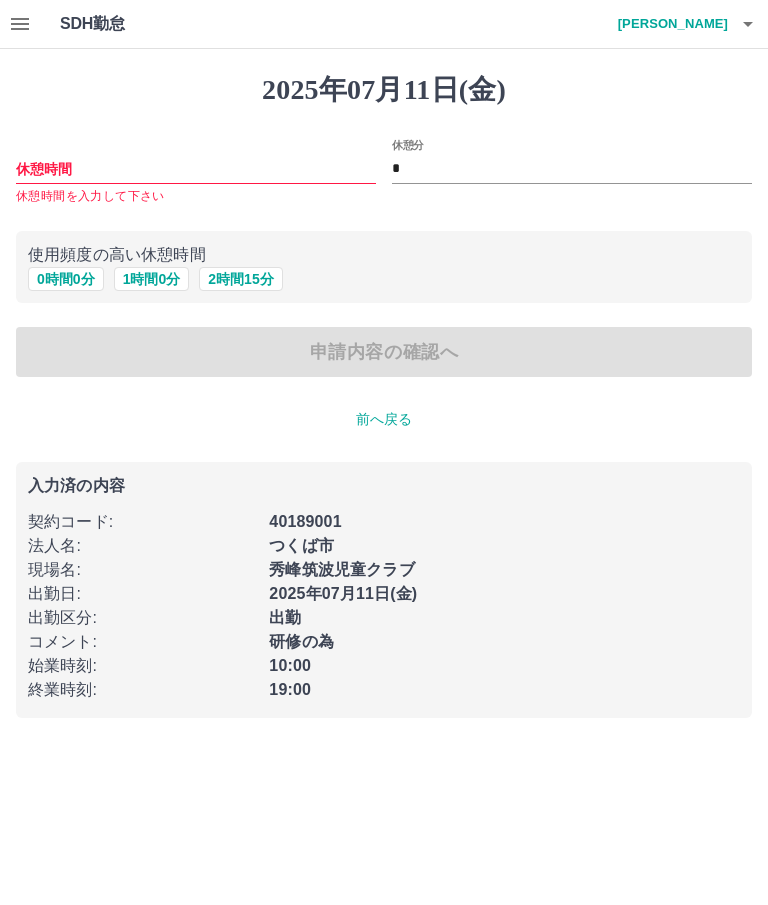 click on "休憩時間" at bounding box center (196, 169) 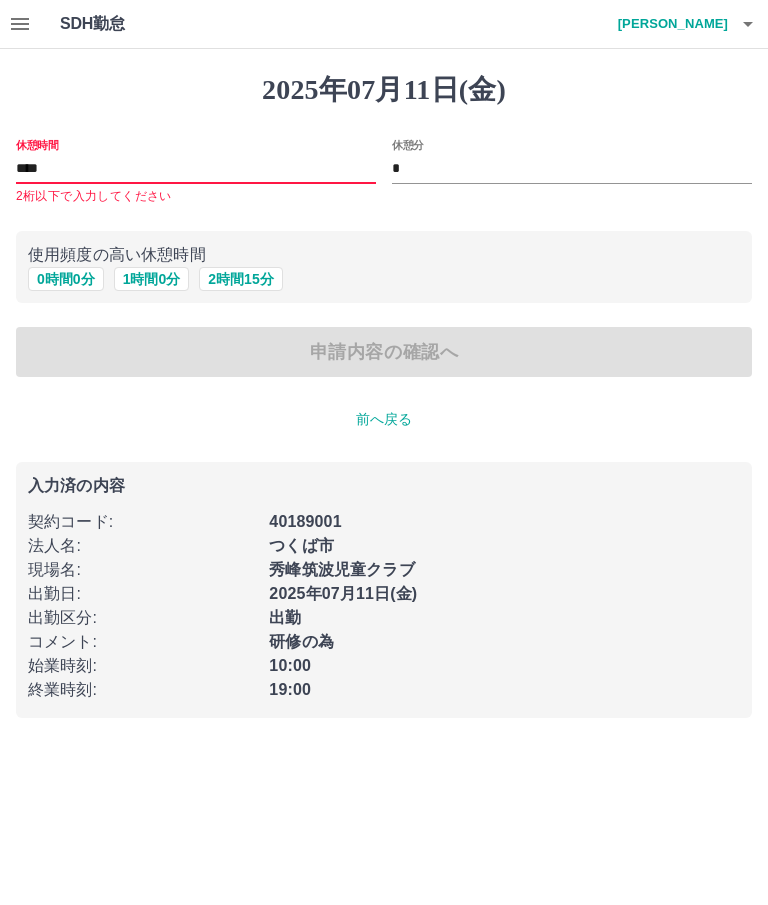 type on "****" 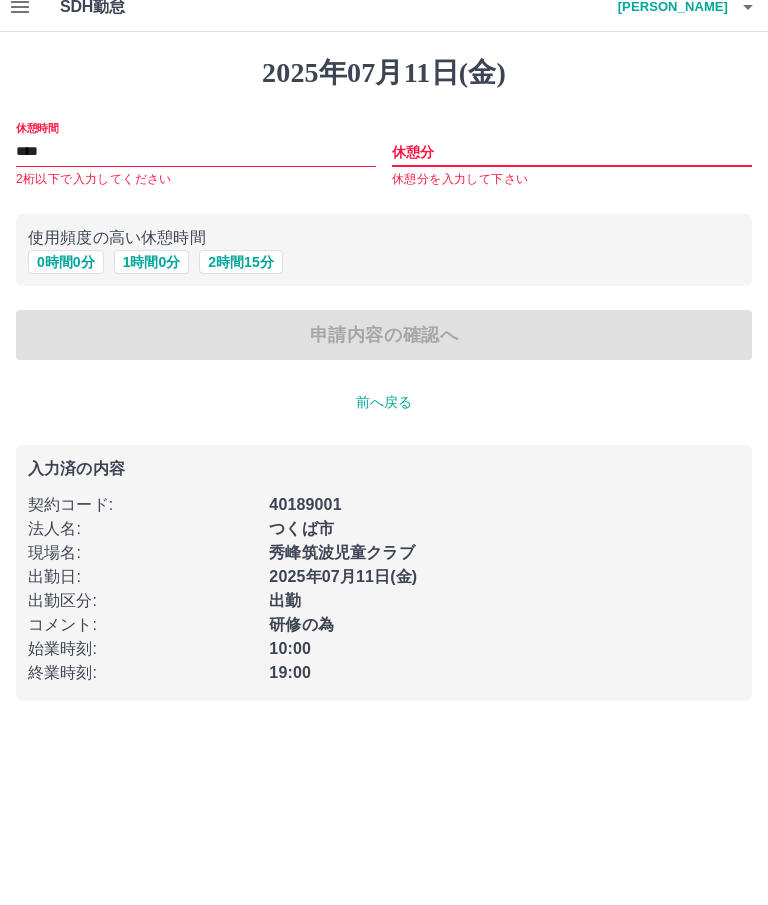 type 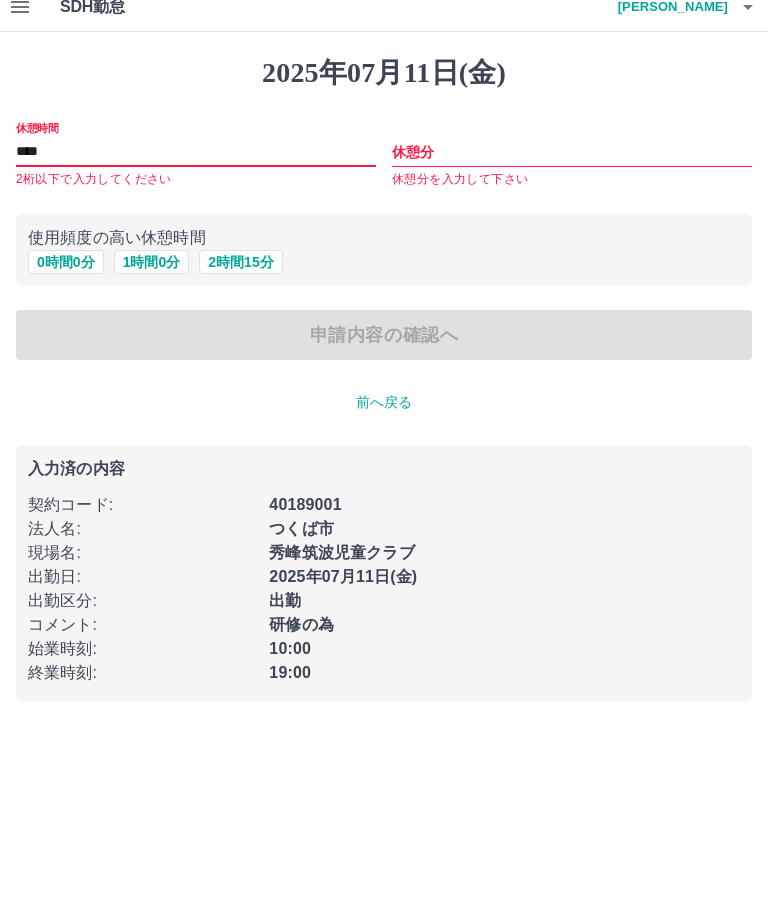 click on "****" at bounding box center (196, 169) 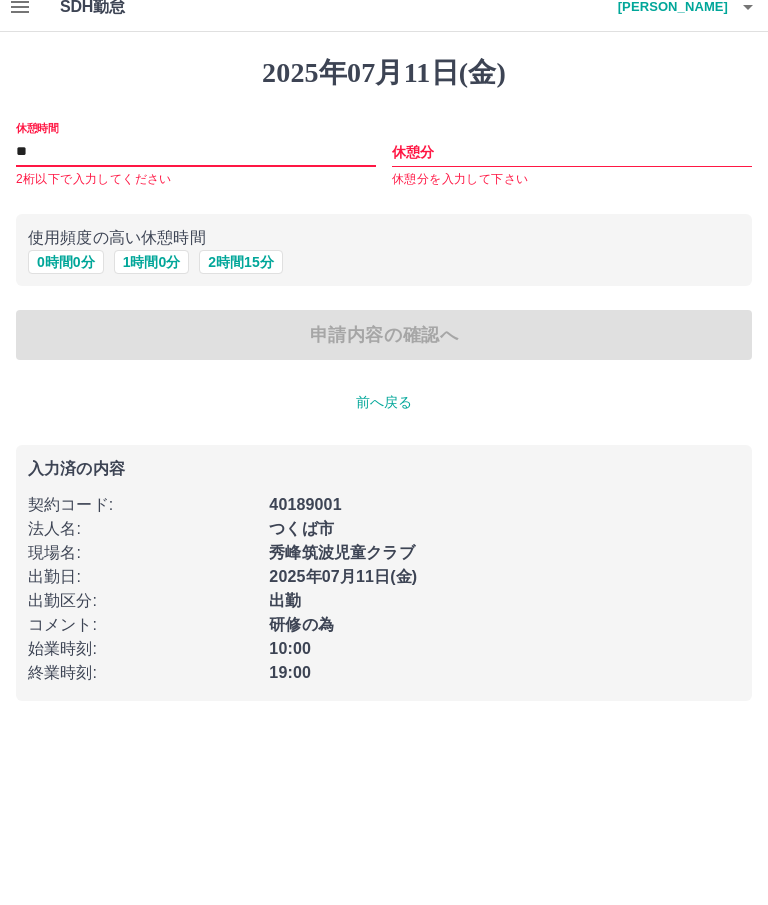type on "*" 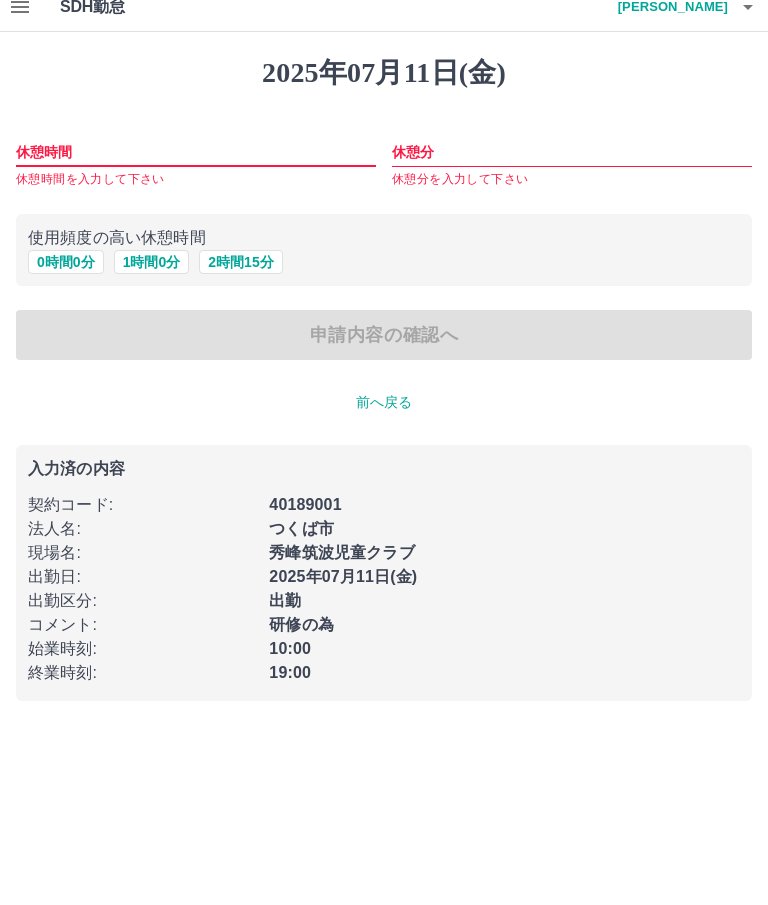 click on "1 時間 0 分" at bounding box center [152, 279] 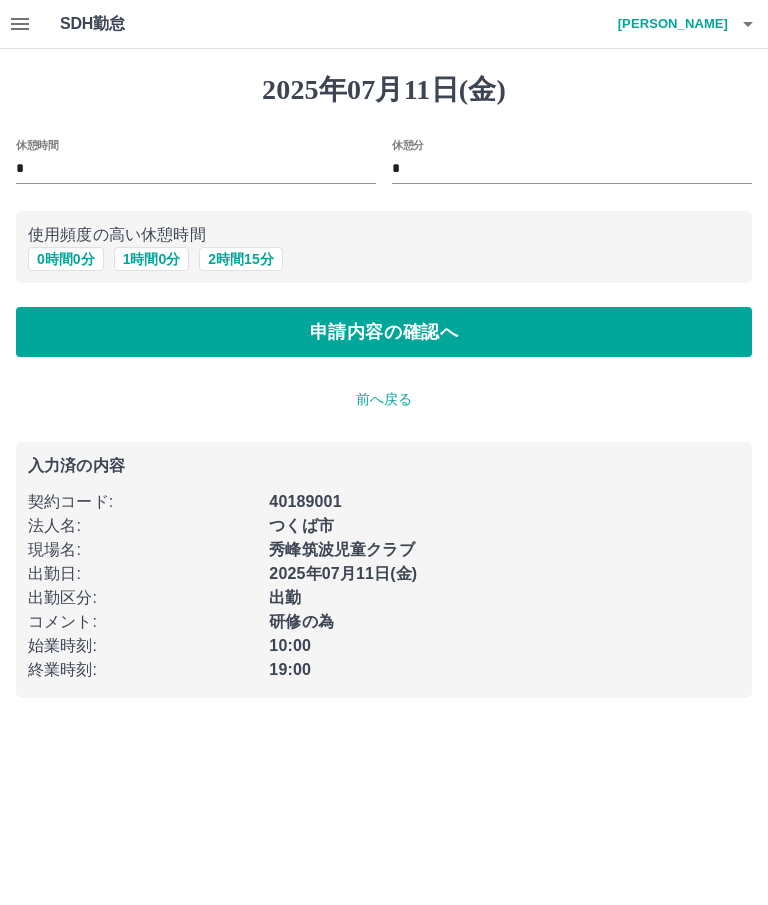 click on "申請内容の確認へ" at bounding box center (384, 332) 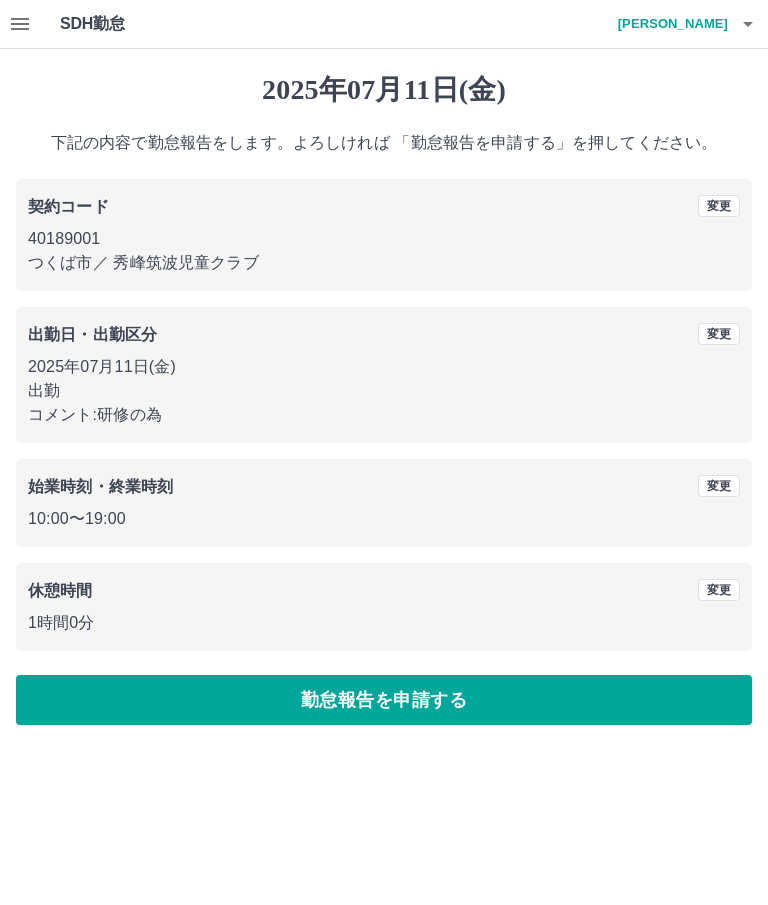 click on "勤怠報告を申請する" at bounding box center [384, 700] 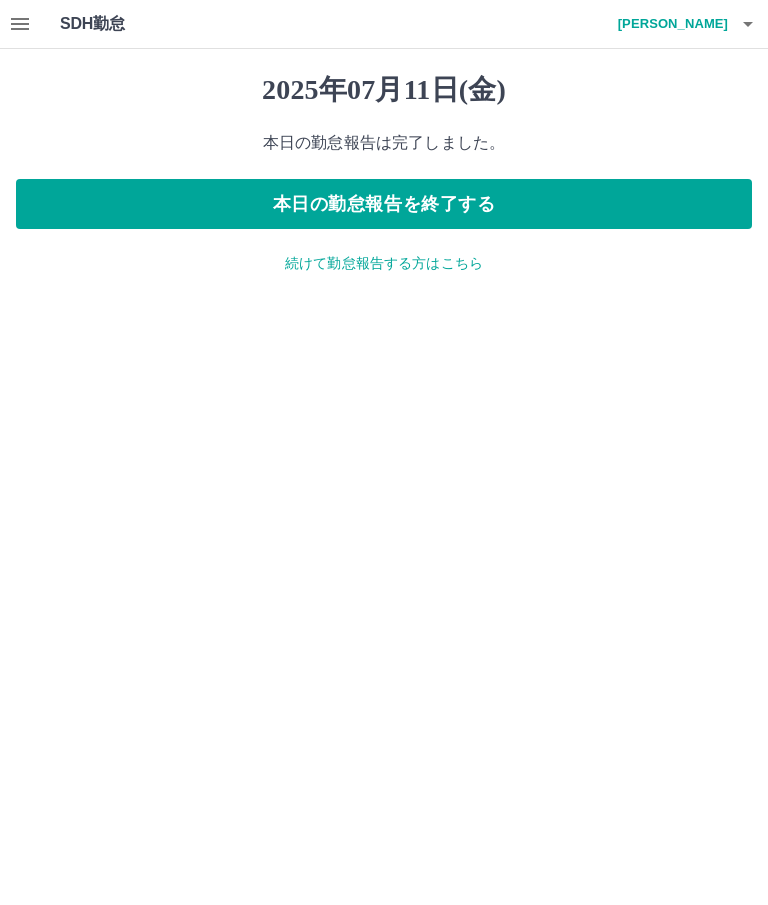 click on "本日の勤怠報告を終了する" at bounding box center [384, 204] 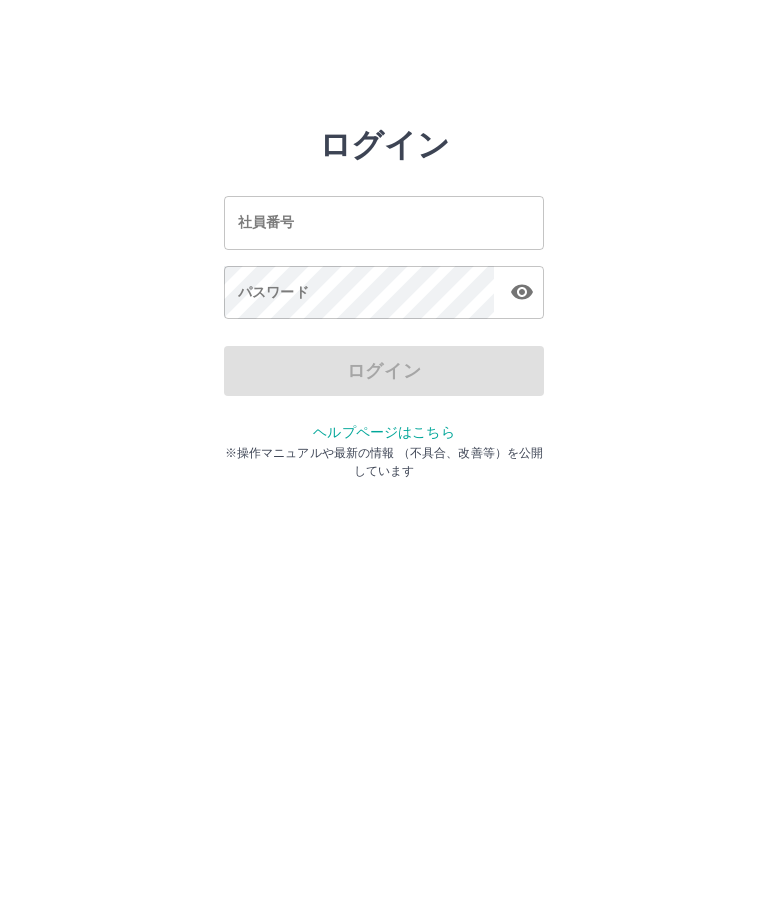 scroll, scrollTop: 0, scrollLeft: 0, axis: both 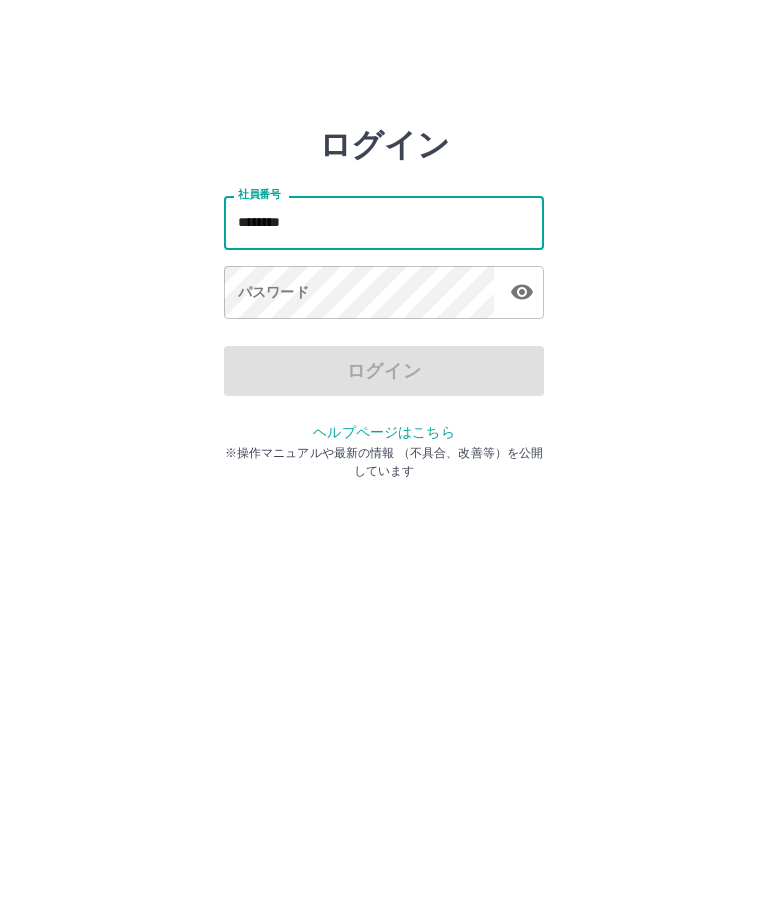 type on "*******" 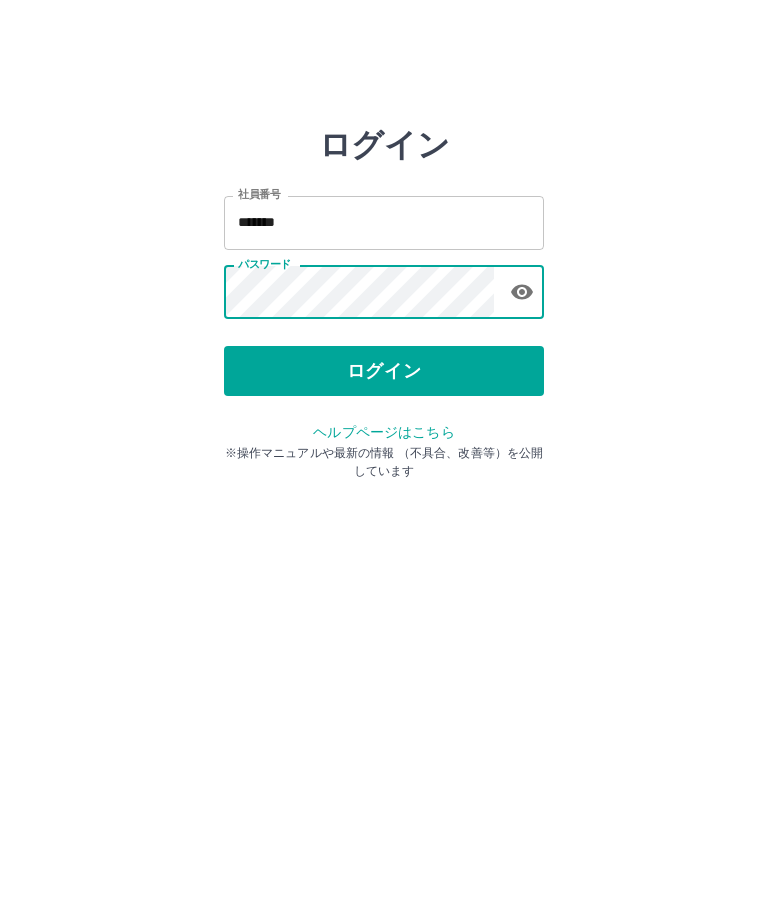 click on "ログイン" at bounding box center [384, 371] 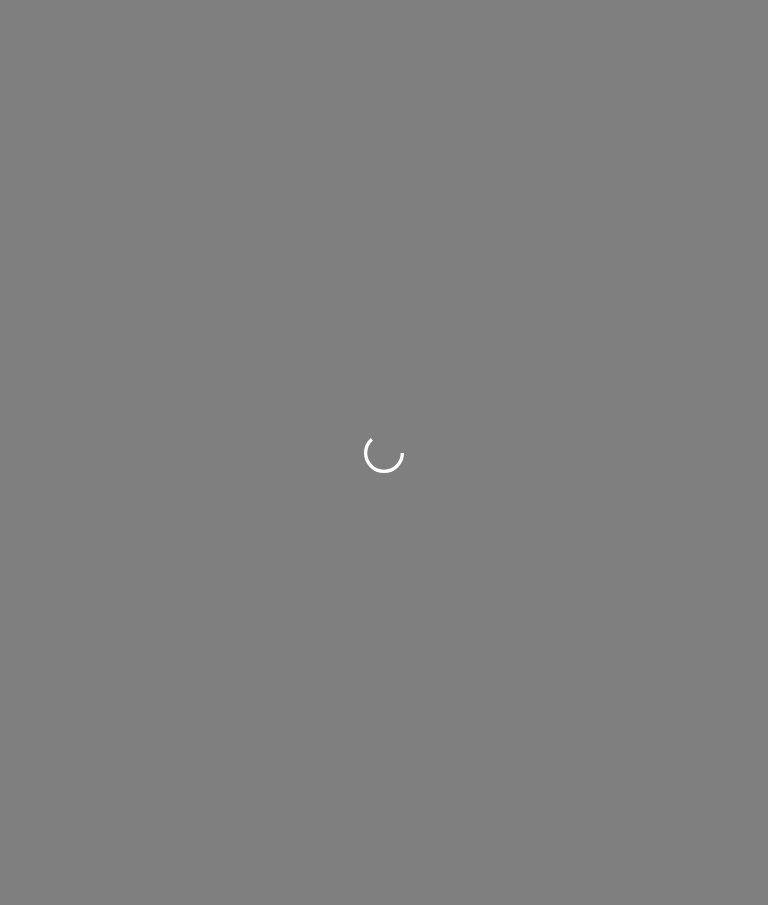 scroll, scrollTop: 0, scrollLeft: 0, axis: both 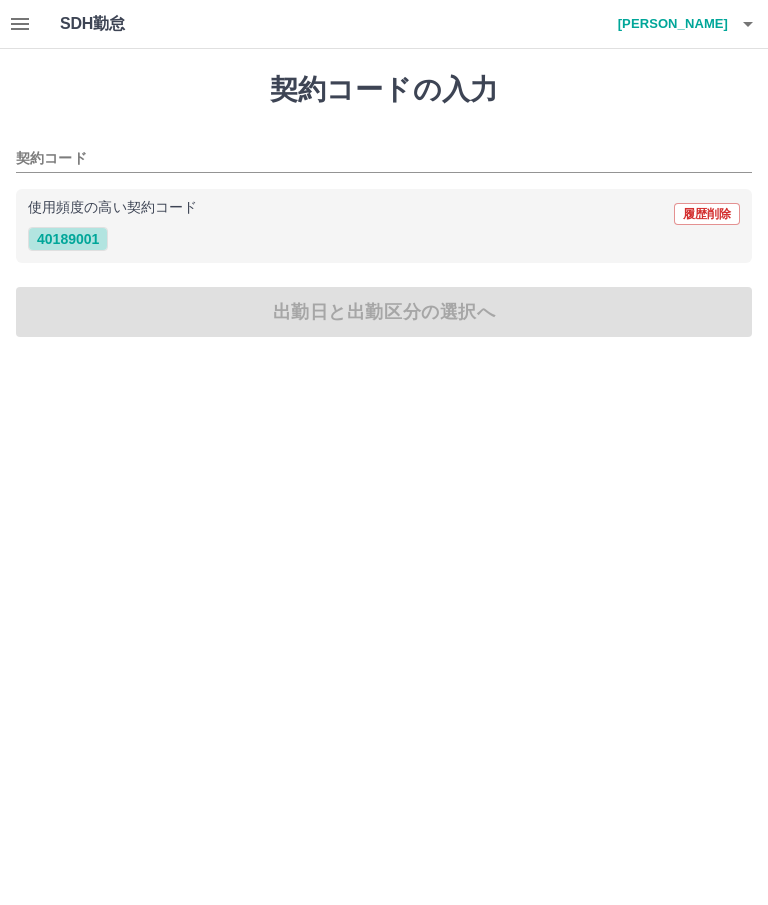 click on "40189001" at bounding box center (68, 239) 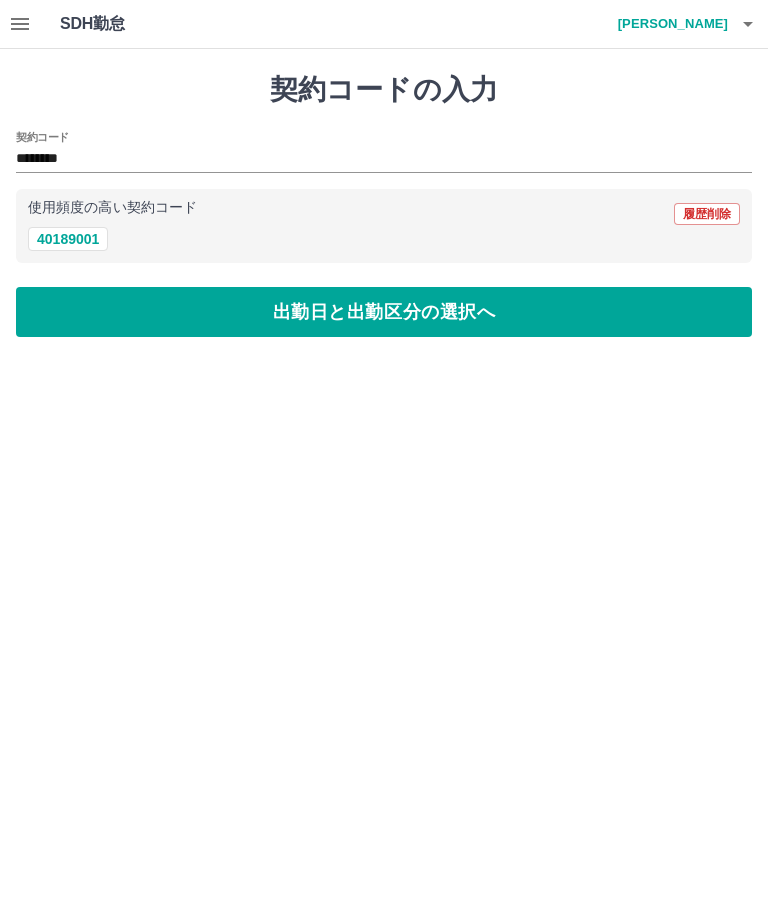 click on "出勤日と出勤区分の選択へ" at bounding box center [384, 312] 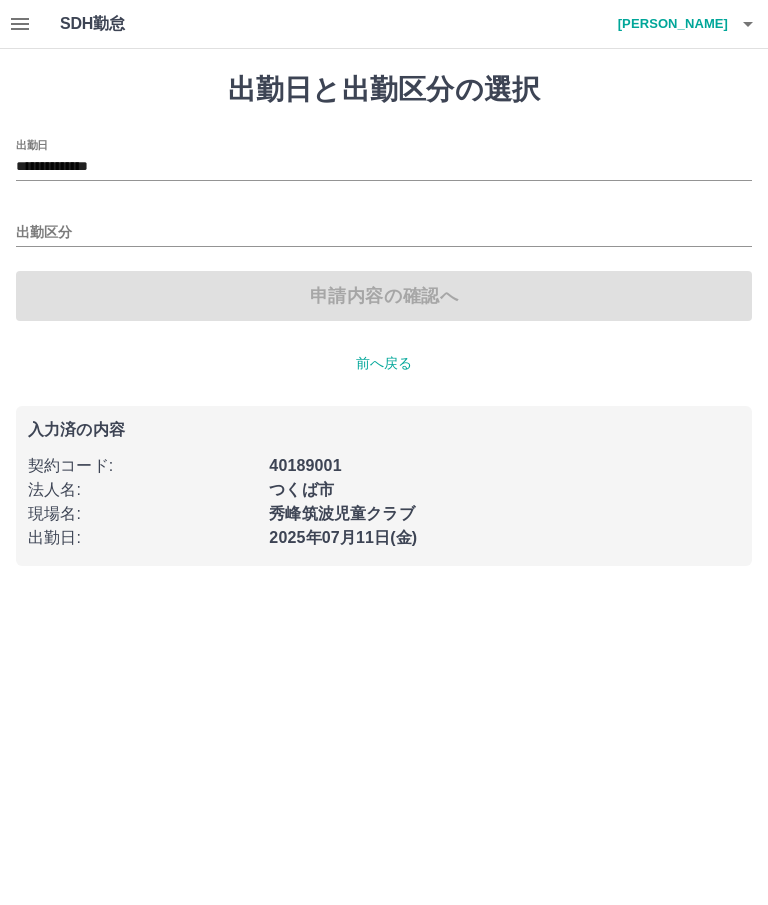 click on "出勤区分" at bounding box center (384, 233) 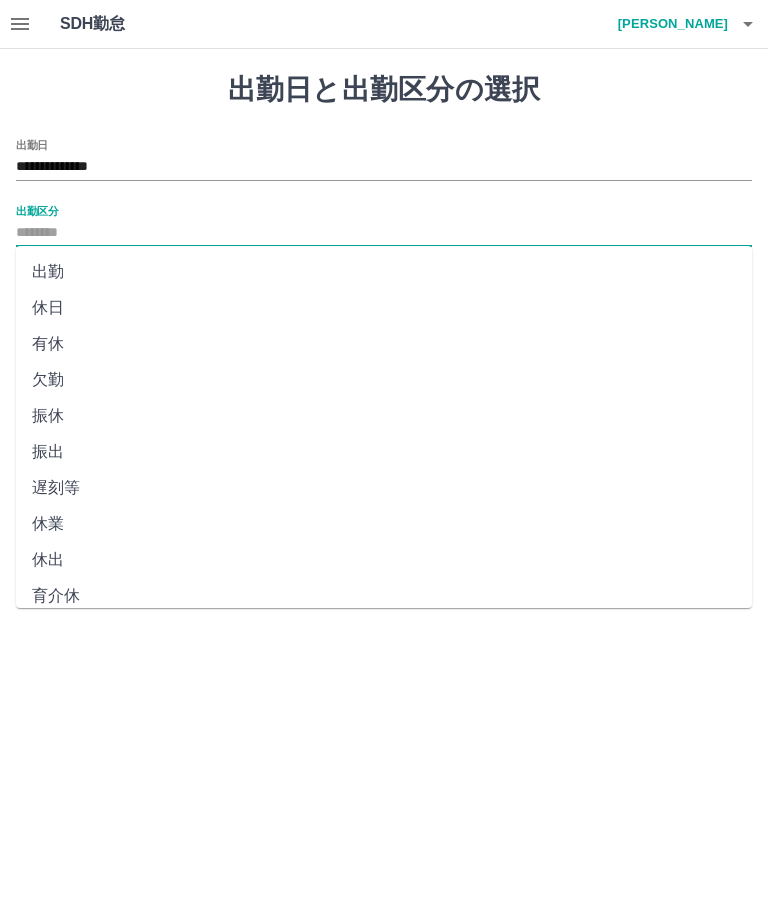 click on "出勤" at bounding box center [384, 272] 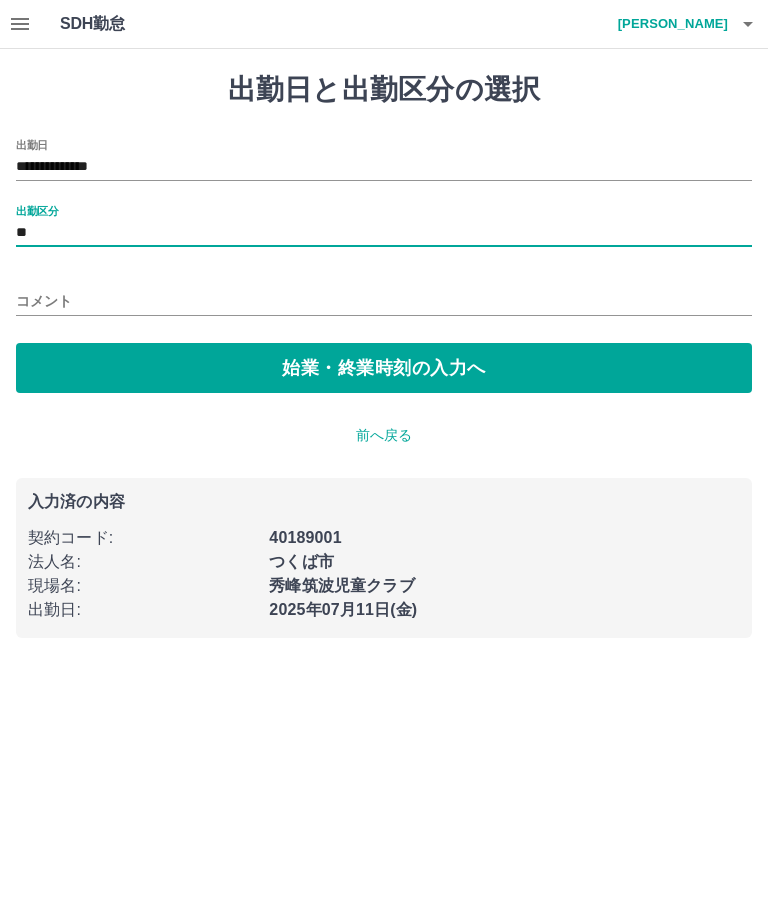 click on "始業・終業時刻の入力へ" at bounding box center (384, 368) 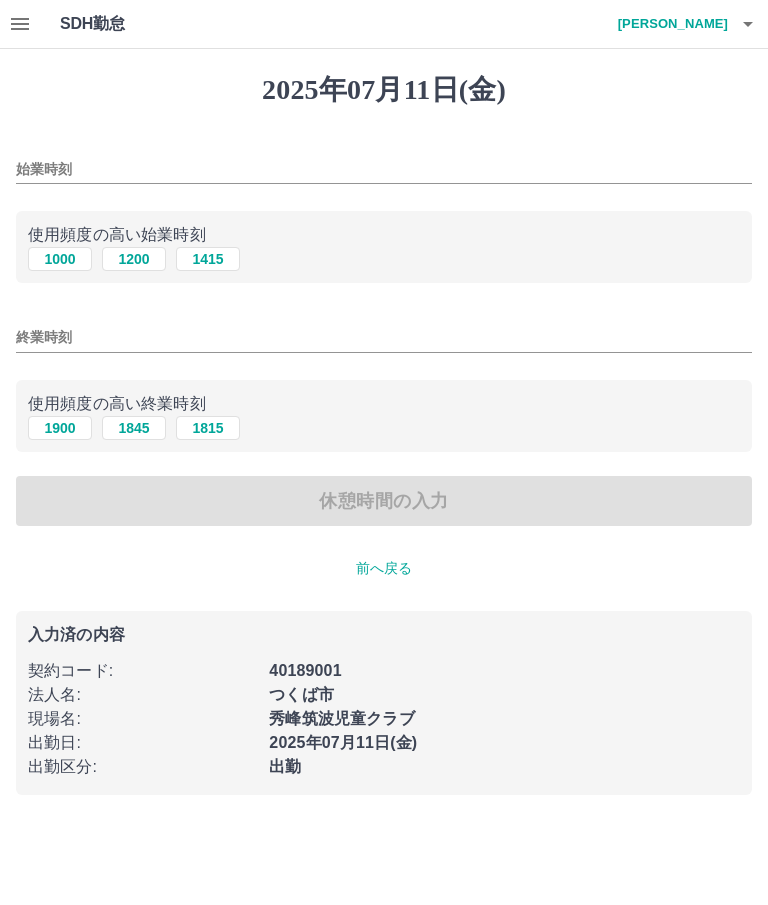 click on "1200" at bounding box center (134, 259) 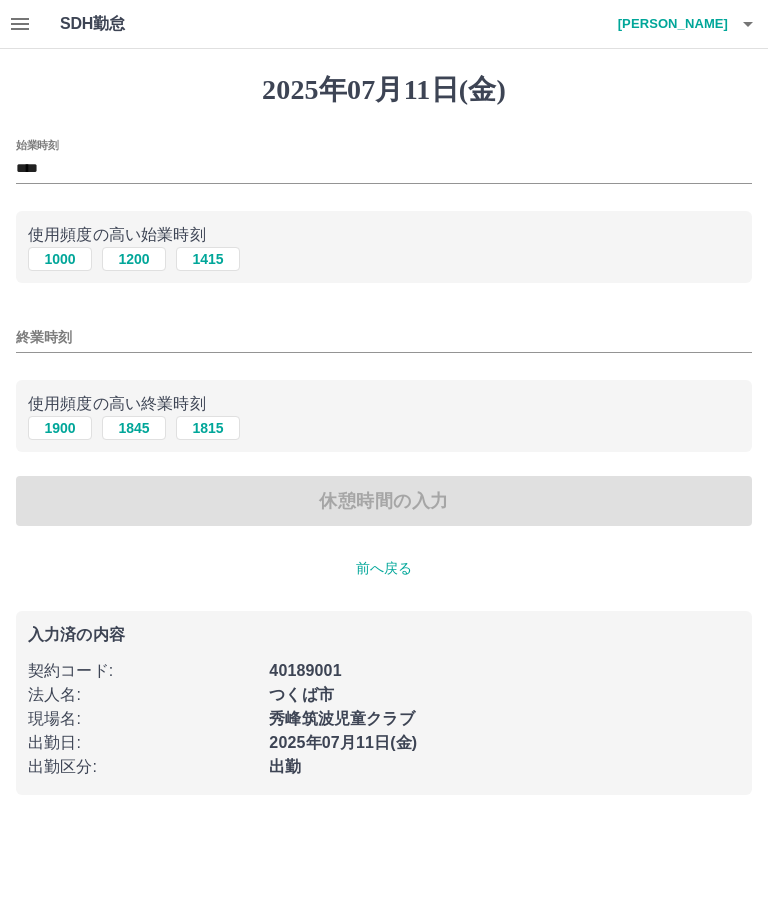 click on "1900" at bounding box center (60, 428) 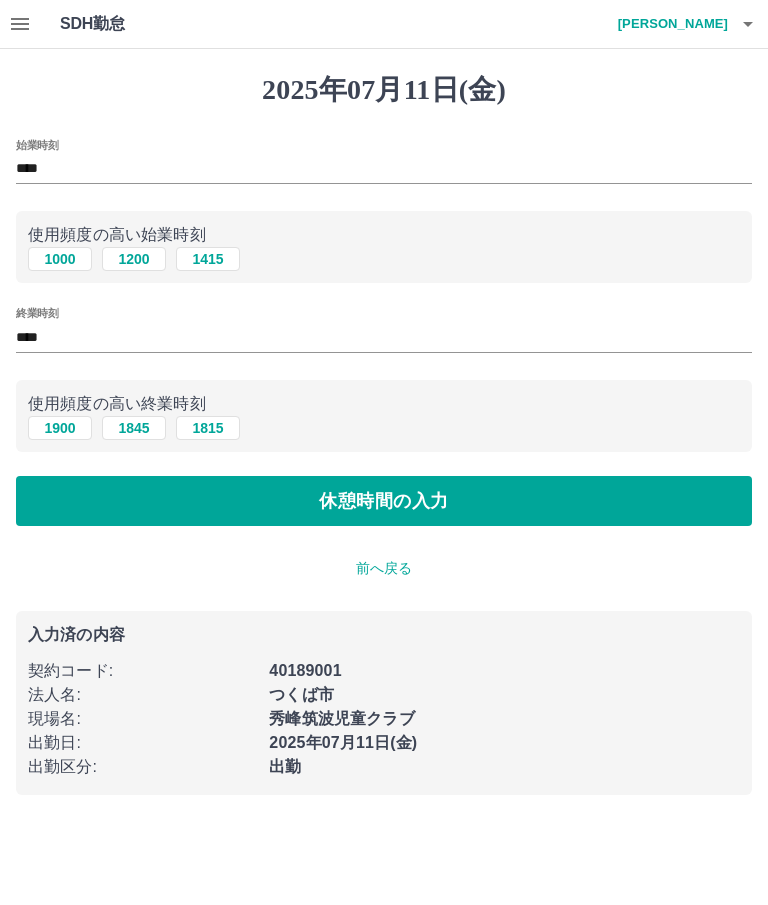 click on "休憩時間の入力" at bounding box center [384, 501] 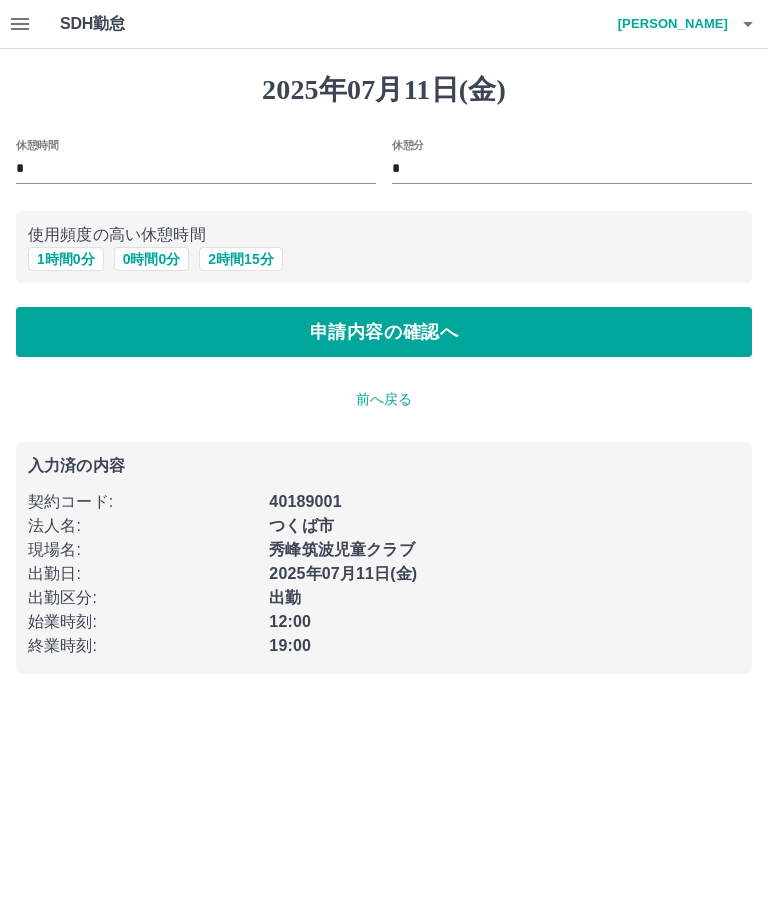 click on "*" at bounding box center (572, 169) 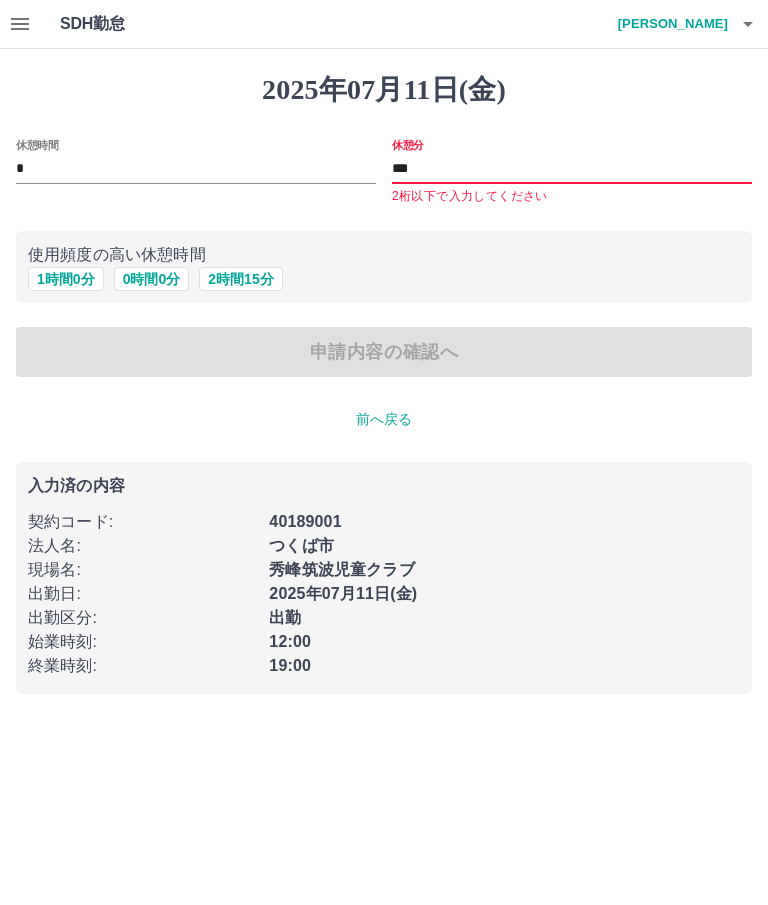 click on "***" at bounding box center (572, 169) 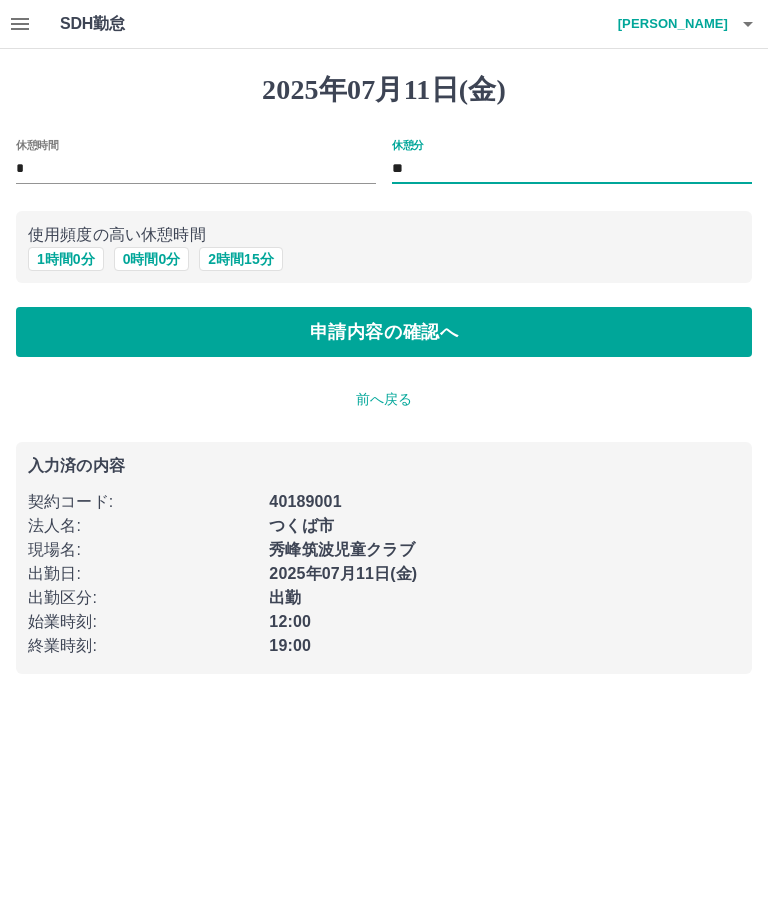 type on "**" 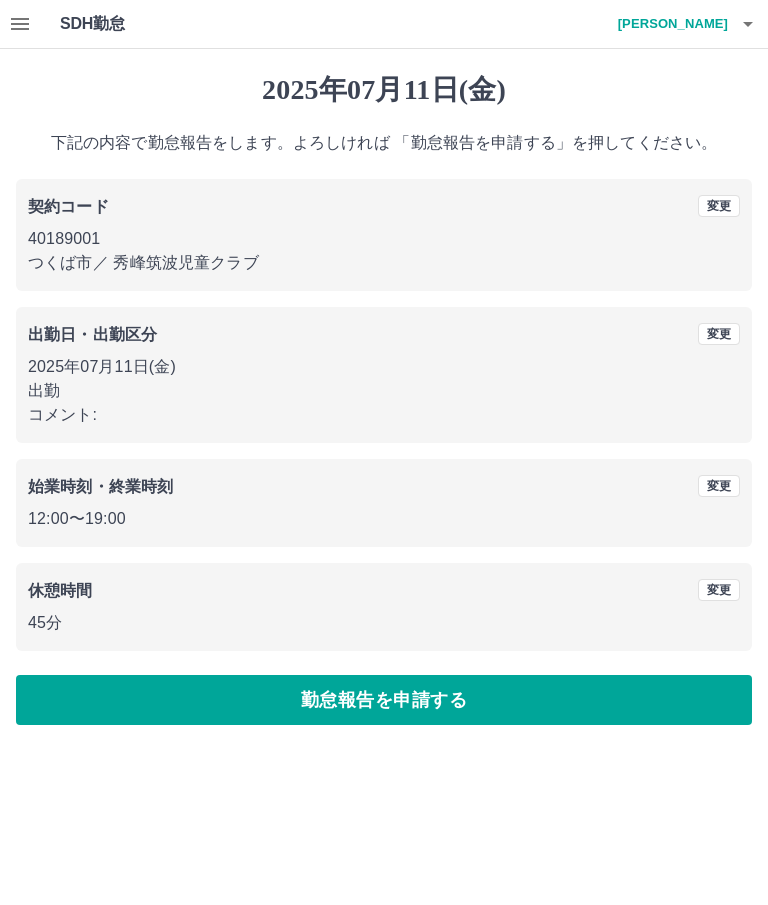 click on "勤怠報告を申請する" at bounding box center [384, 700] 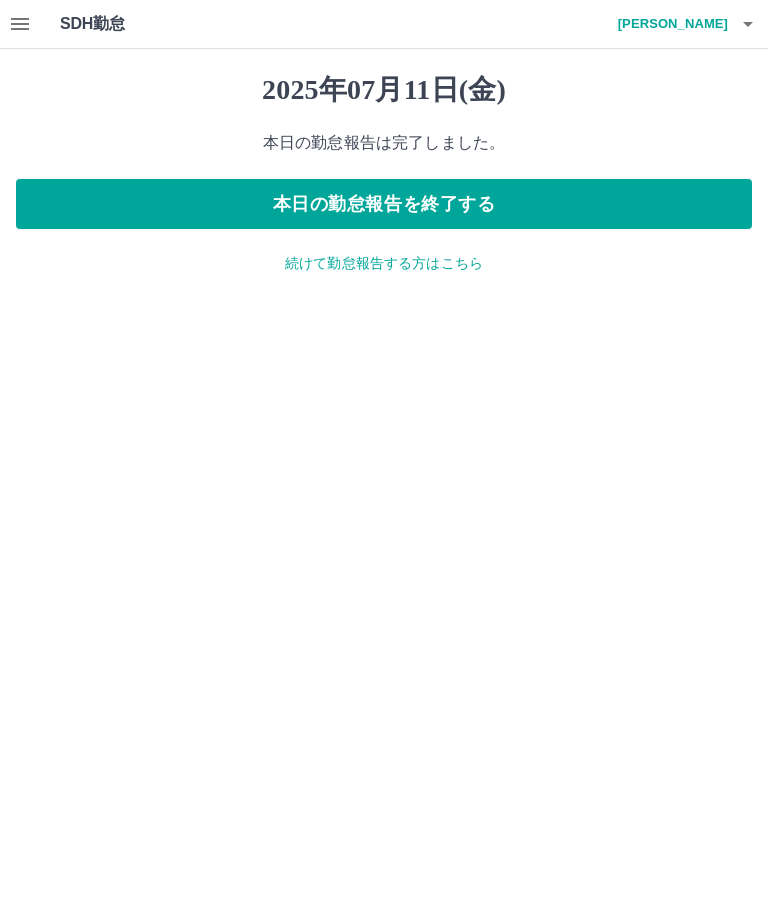click on "本日の勤怠報告を終了する" at bounding box center [384, 204] 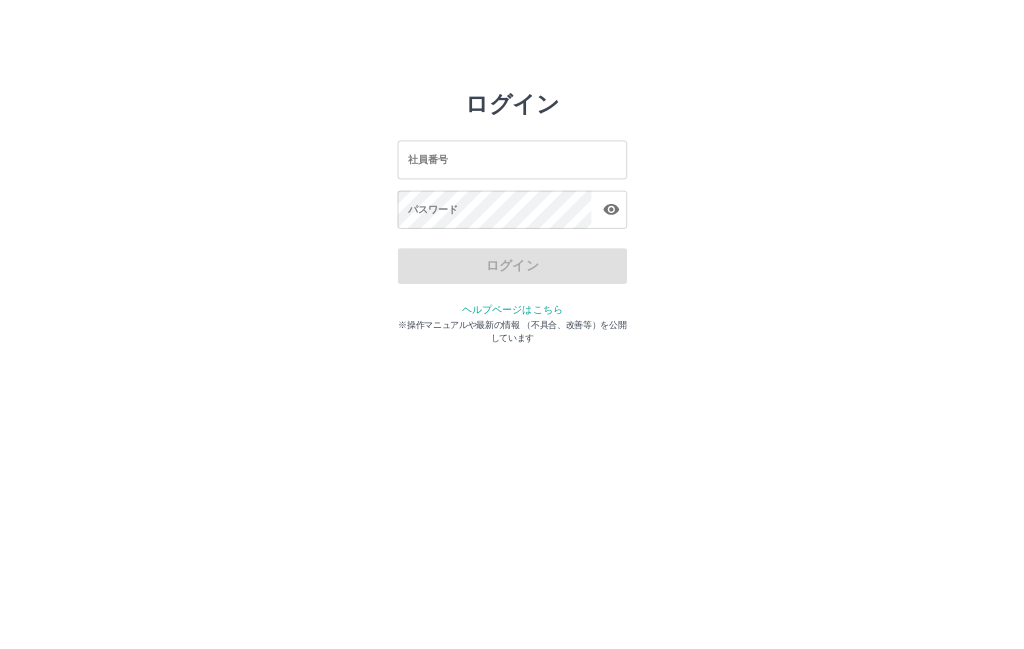 scroll, scrollTop: 0, scrollLeft: 0, axis: both 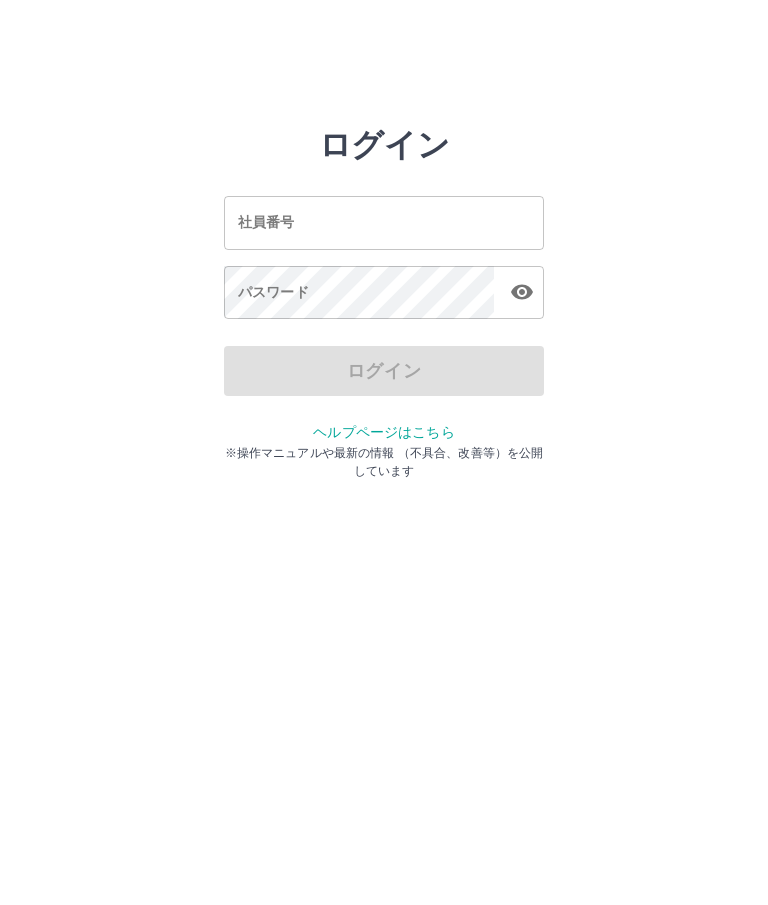 click on "社員番号" at bounding box center (384, 222) 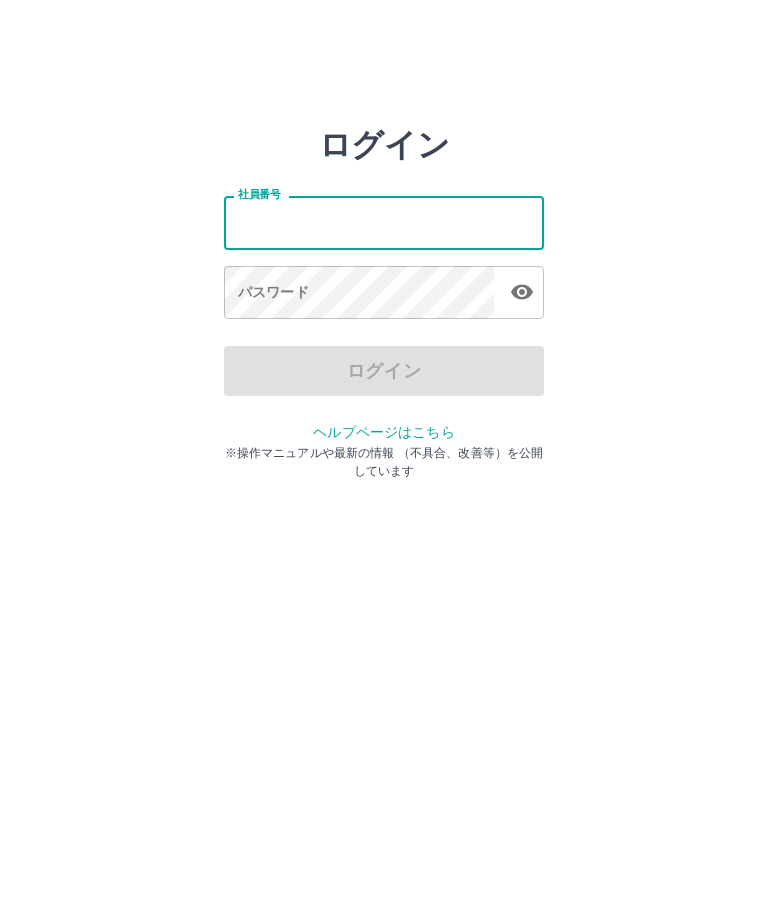 click on "ログイン 社員番号 社員番号 パスワード パスワード ログイン ヘルプページはこちら ※操作マニュアルや最新の情報 （不具合、改善等）を公開しています" at bounding box center [384, 223] 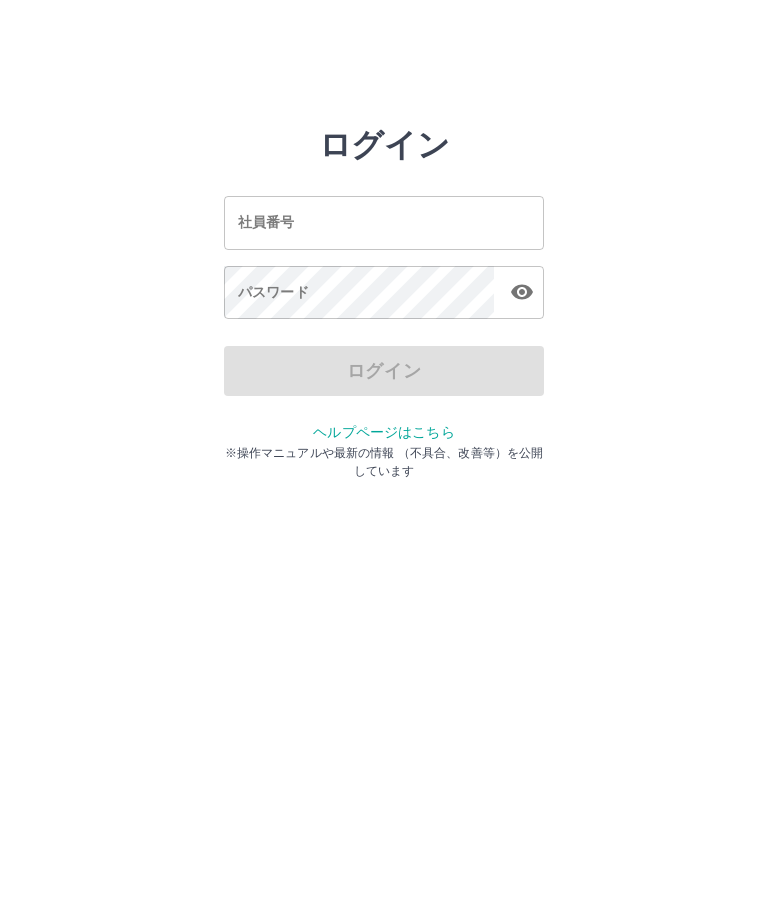 click on "社員番号" at bounding box center (384, 222) 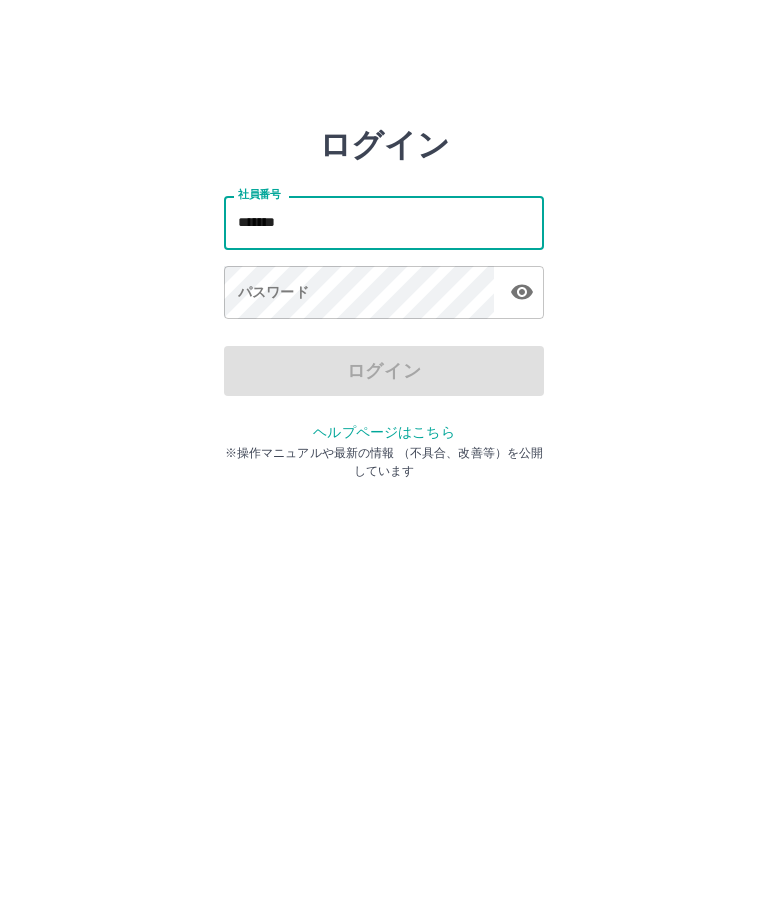 type on "*******" 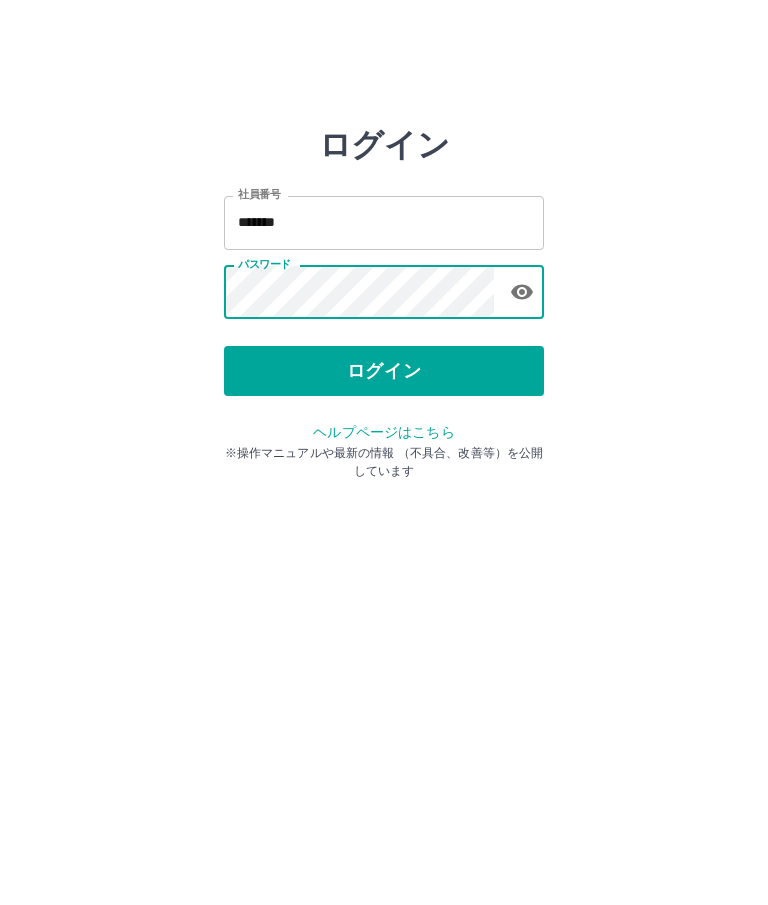 click on "ログイン" at bounding box center (384, 371) 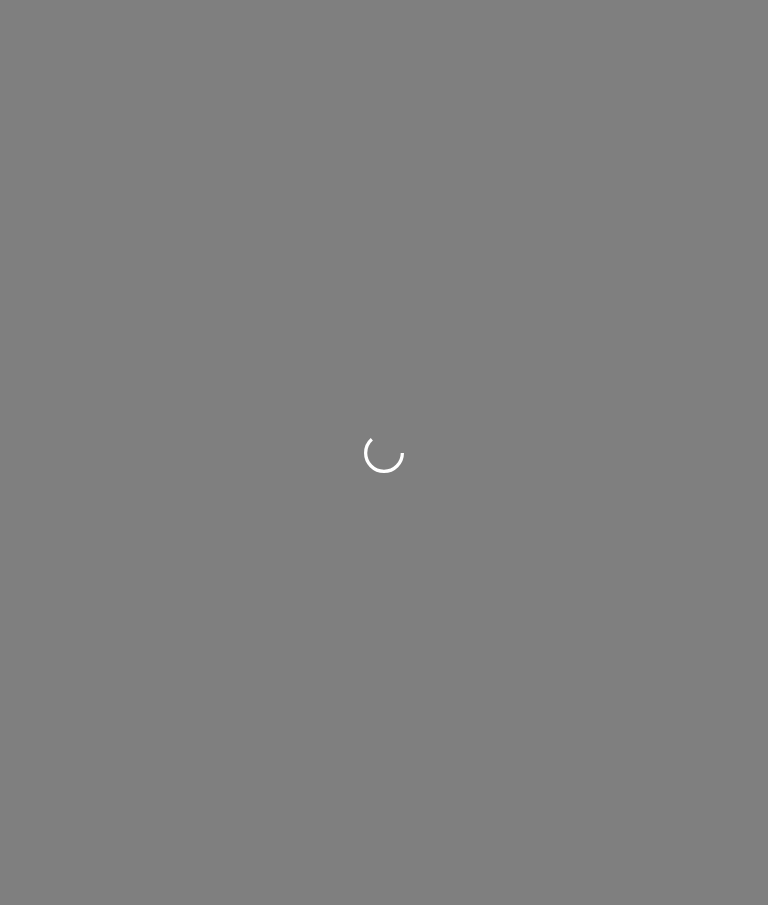 scroll, scrollTop: 0, scrollLeft: 0, axis: both 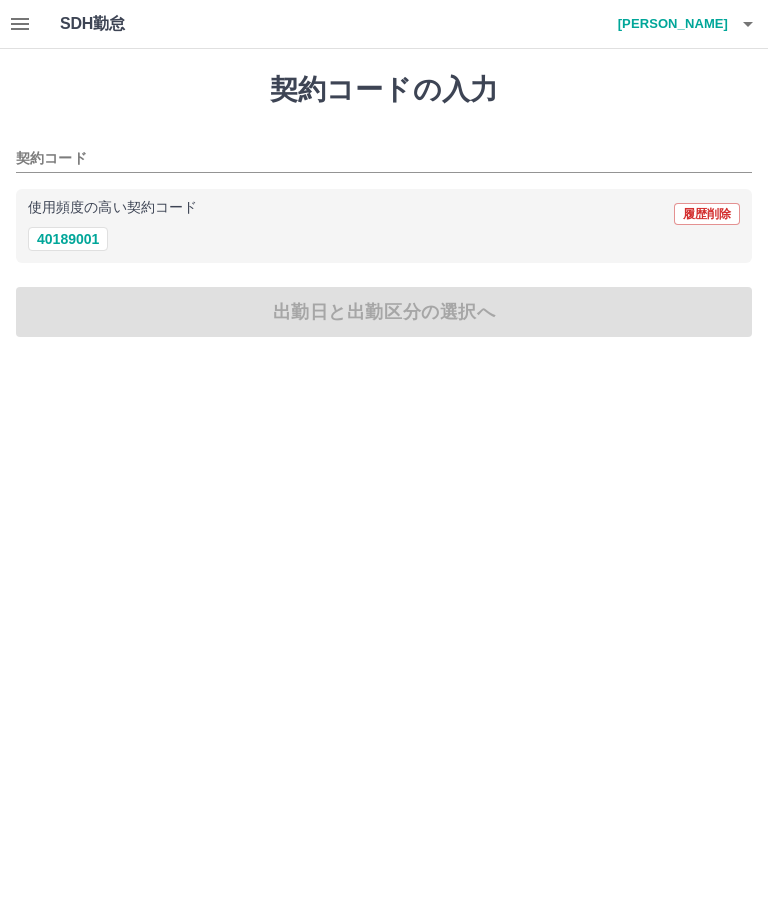 click on "40189001" at bounding box center [68, 239] 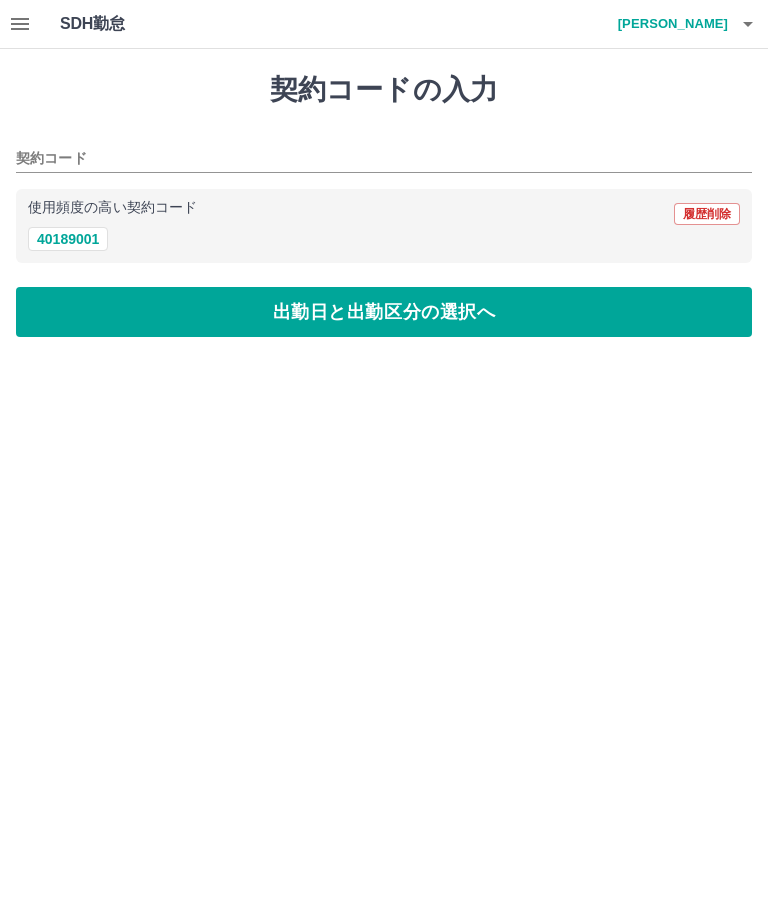 type on "********" 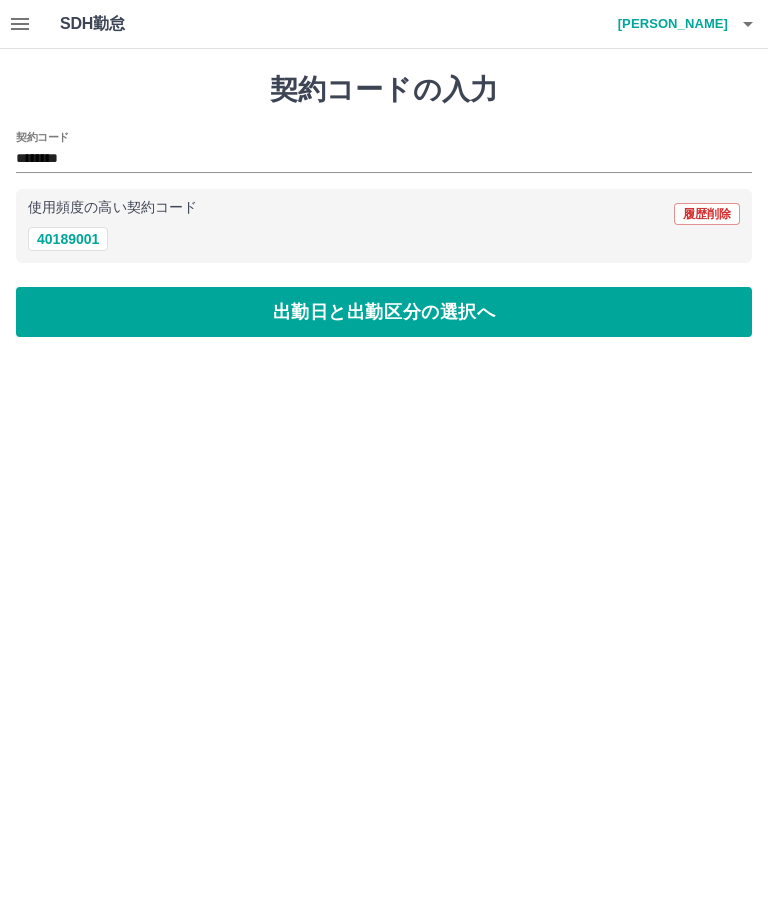 click at bounding box center (20, 24) 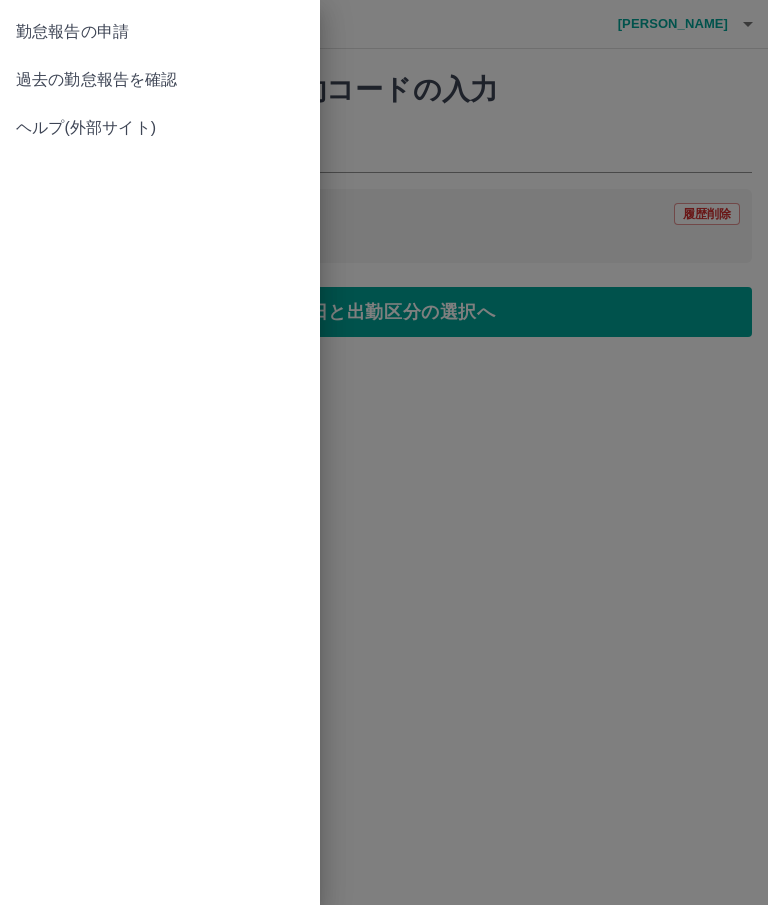click on "過去の勤怠報告を確認" at bounding box center (160, 80) 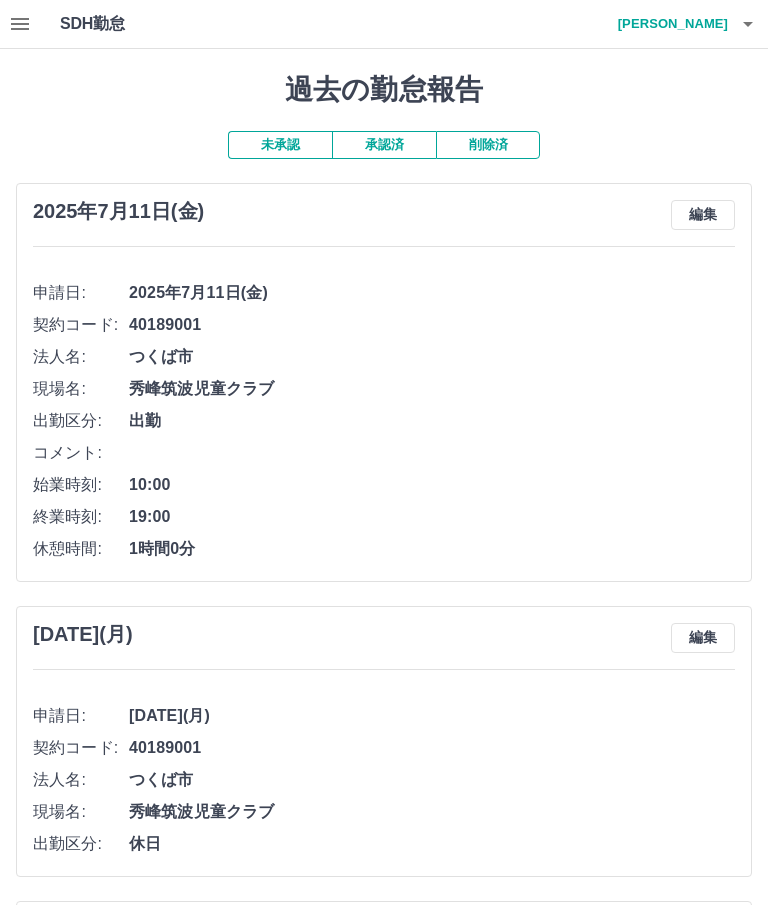 click on "編集" at bounding box center (703, 215) 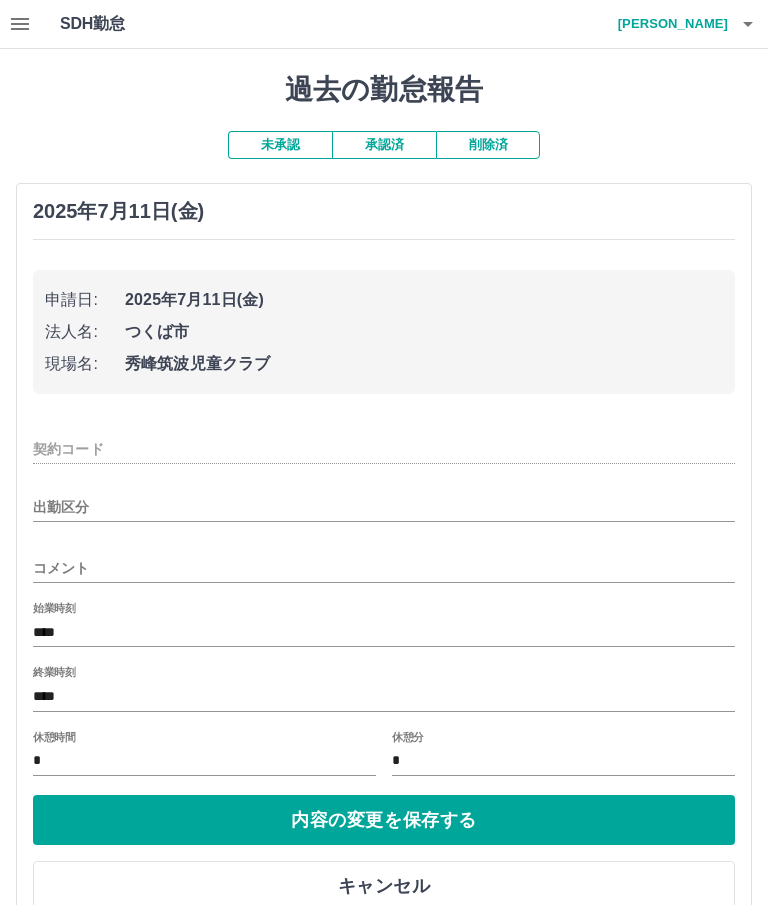 type on "********" 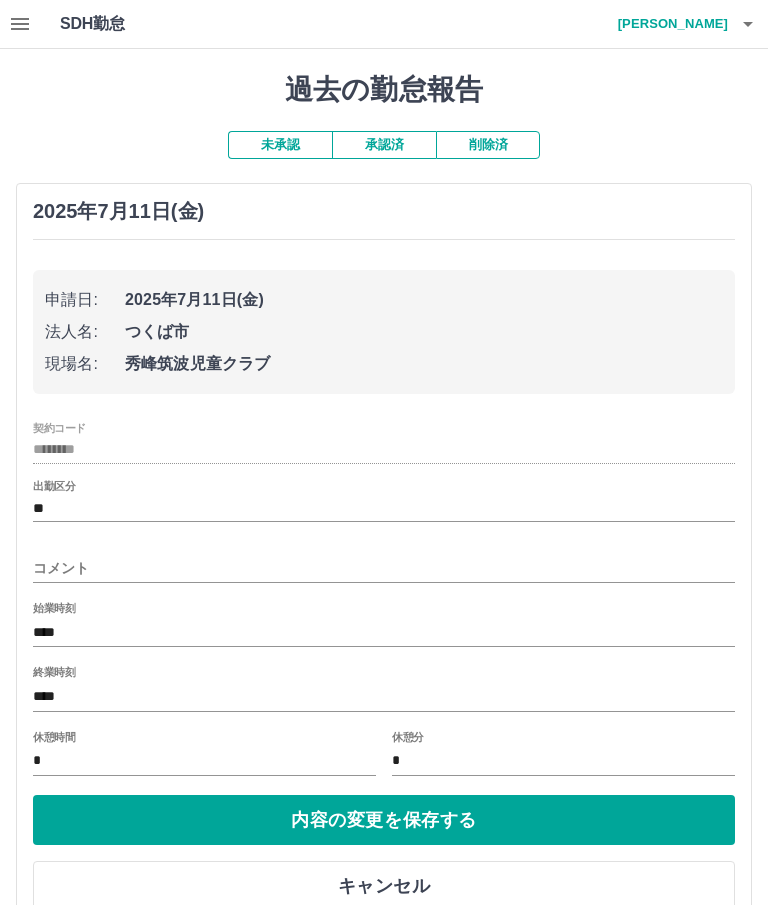 click on "コメント" at bounding box center (384, 568) 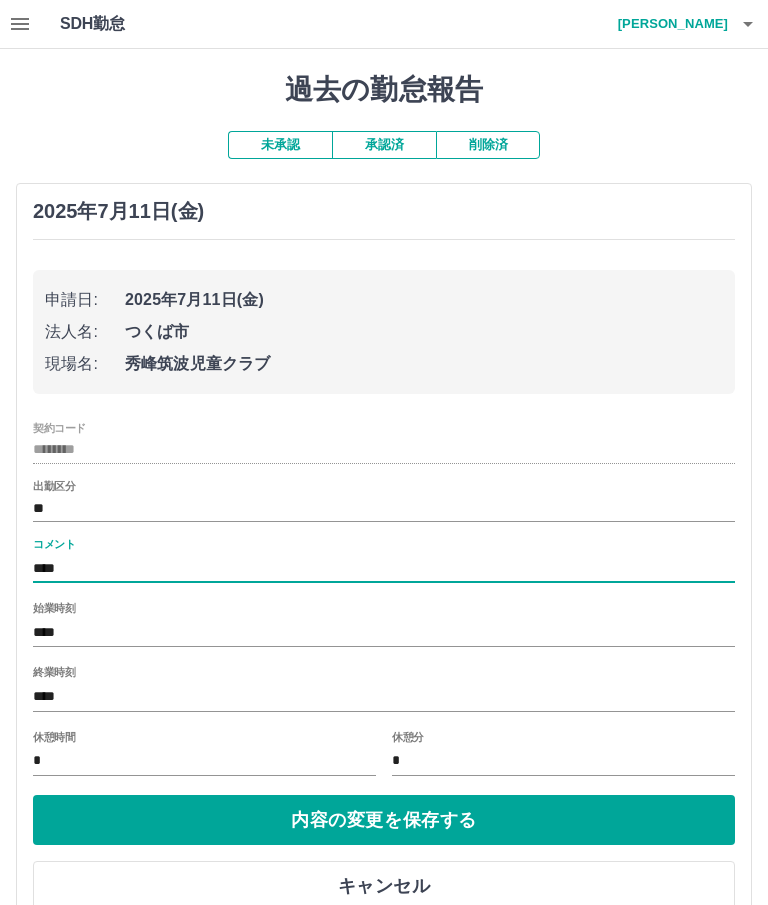 type on "****" 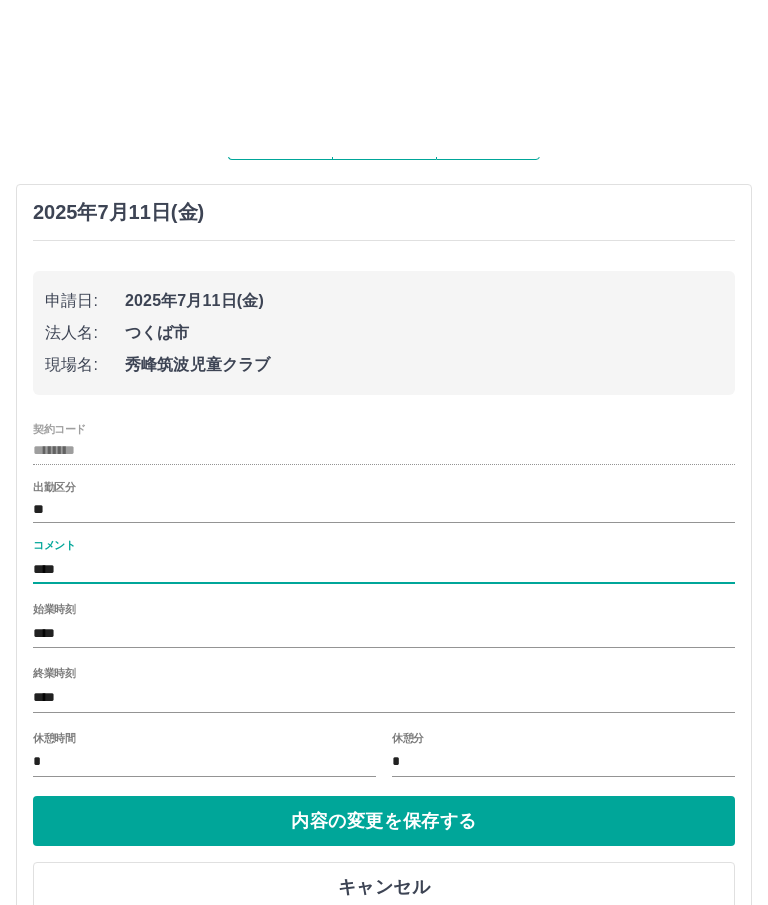 scroll, scrollTop: 159, scrollLeft: 0, axis: vertical 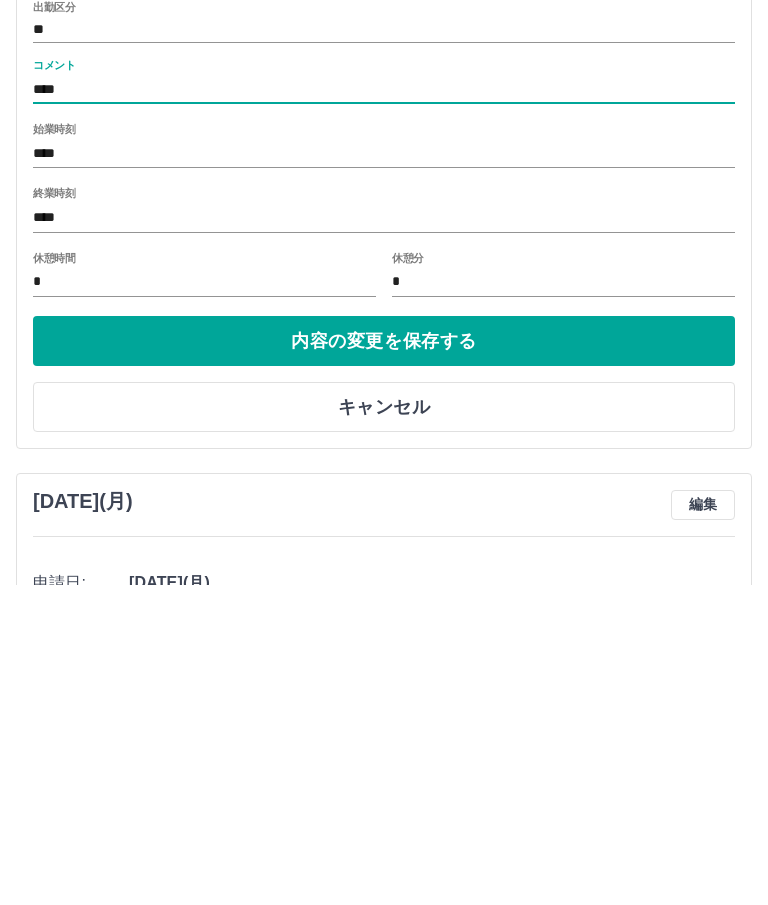 click on "内容の変更を保存する" at bounding box center [384, 661] 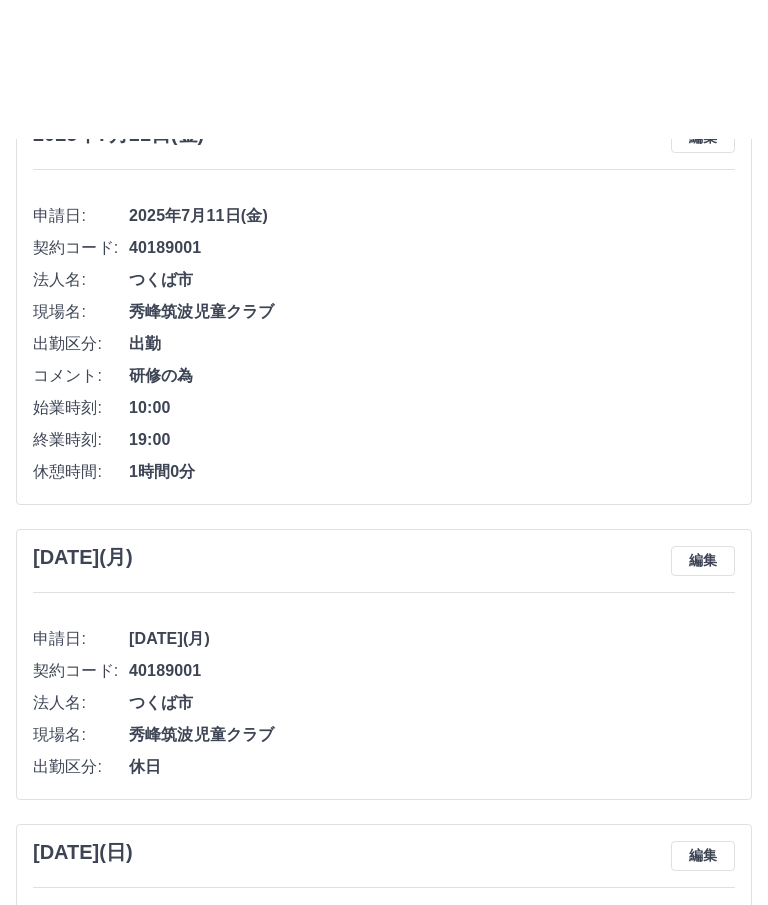 scroll, scrollTop: 0, scrollLeft: 0, axis: both 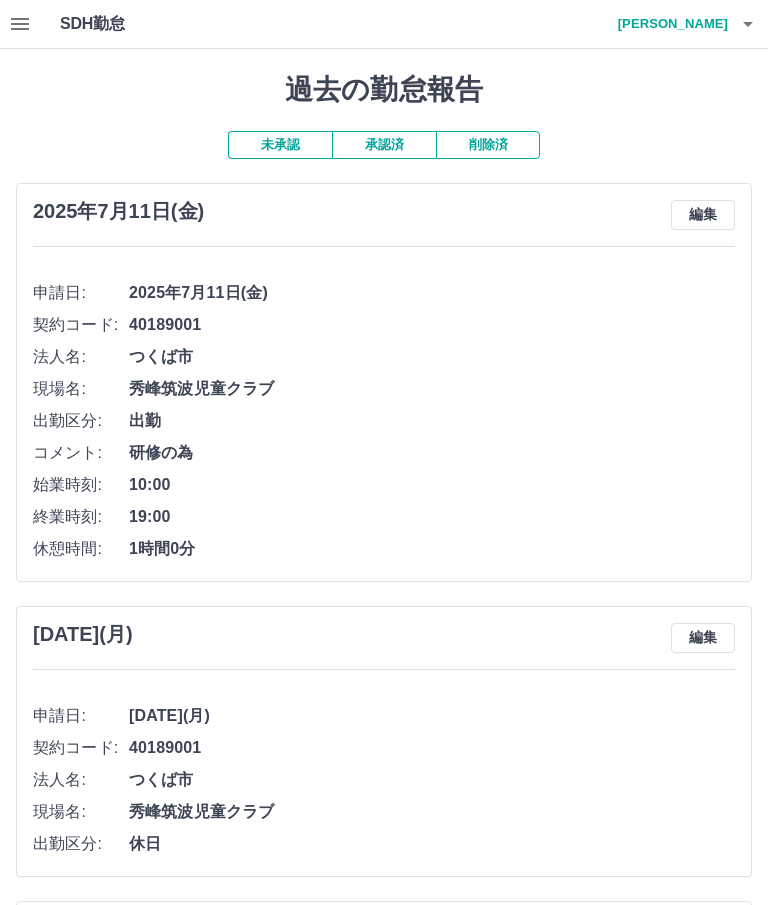 click 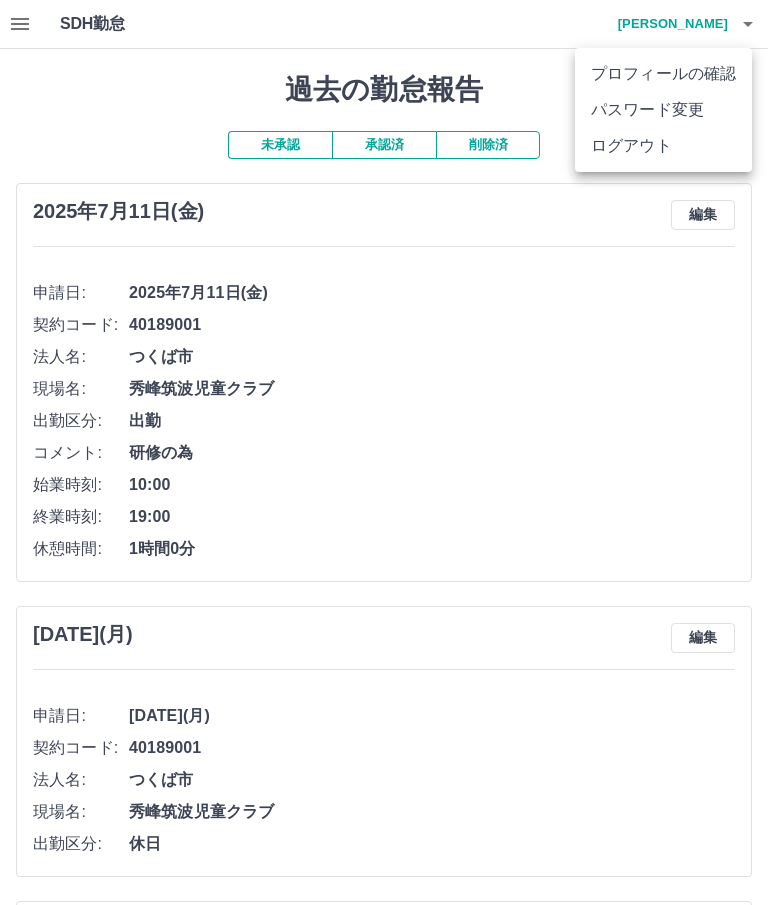 click on "ログアウト" at bounding box center [663, 146] 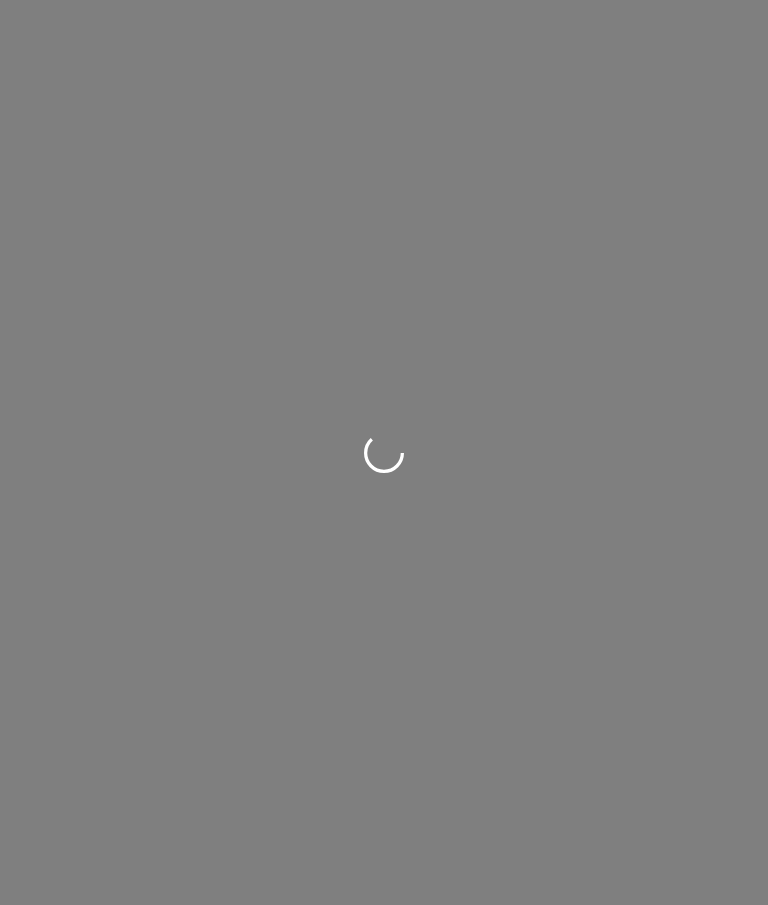 scroll, scrollTop: 0, scrollLeft: 0, axis: both 